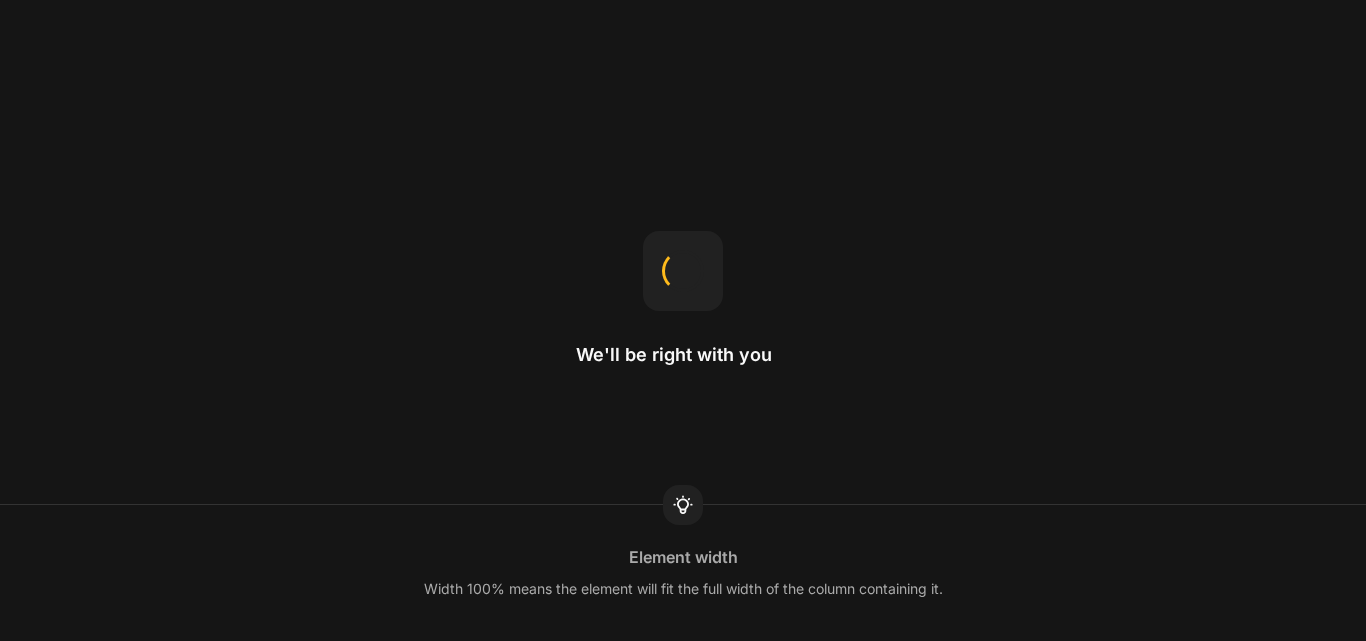 scroll, scrollTop: 0, scrollLeft: 0, axis: both 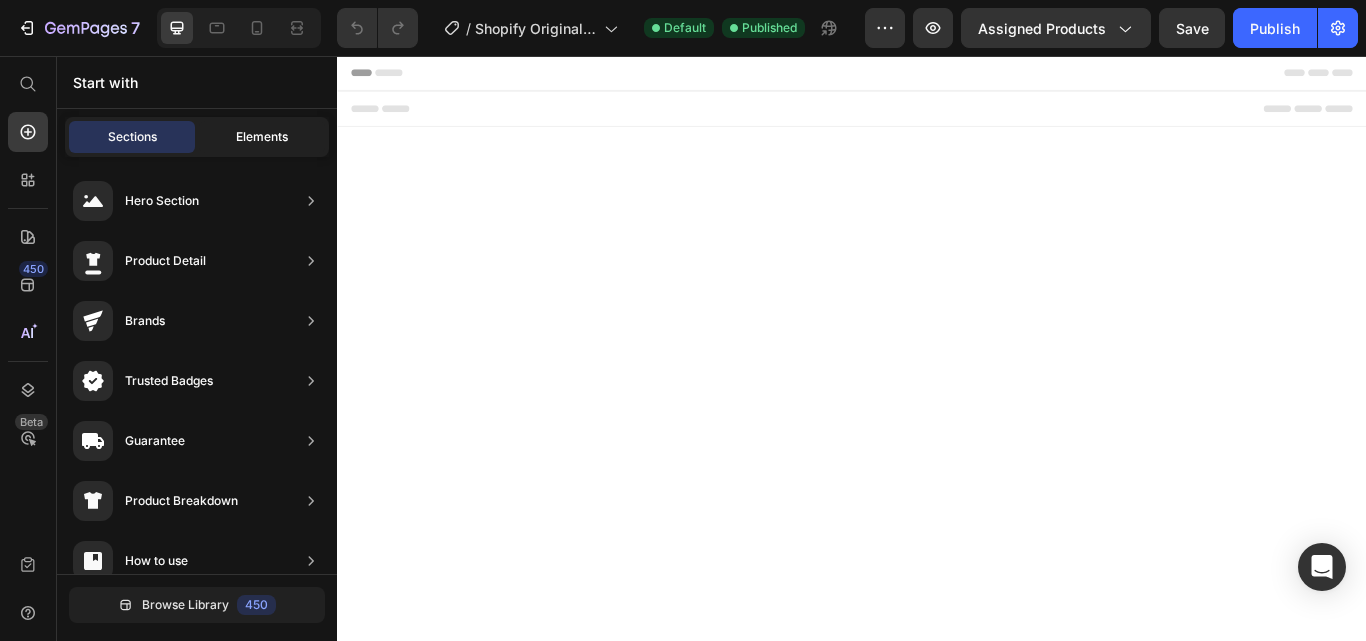 click on "Elements" at bounding box center (262, 137) 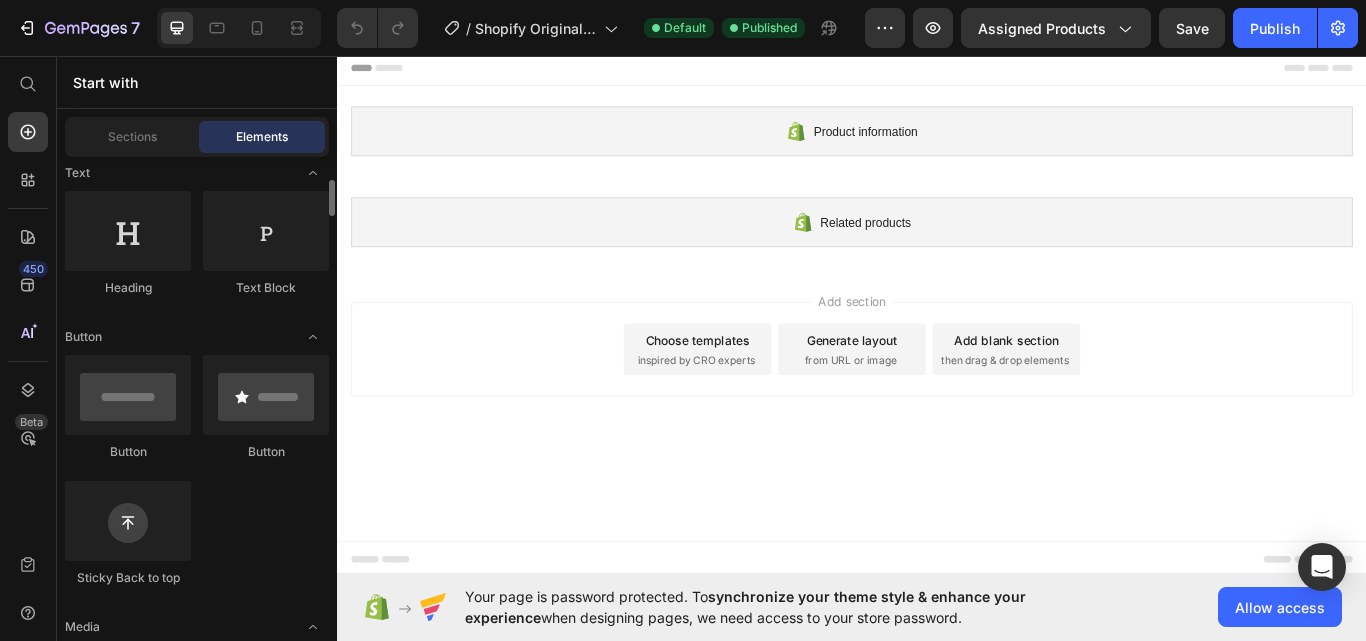 scroll, scrollTop: 400, scrollLeft: 0, axis: vertical 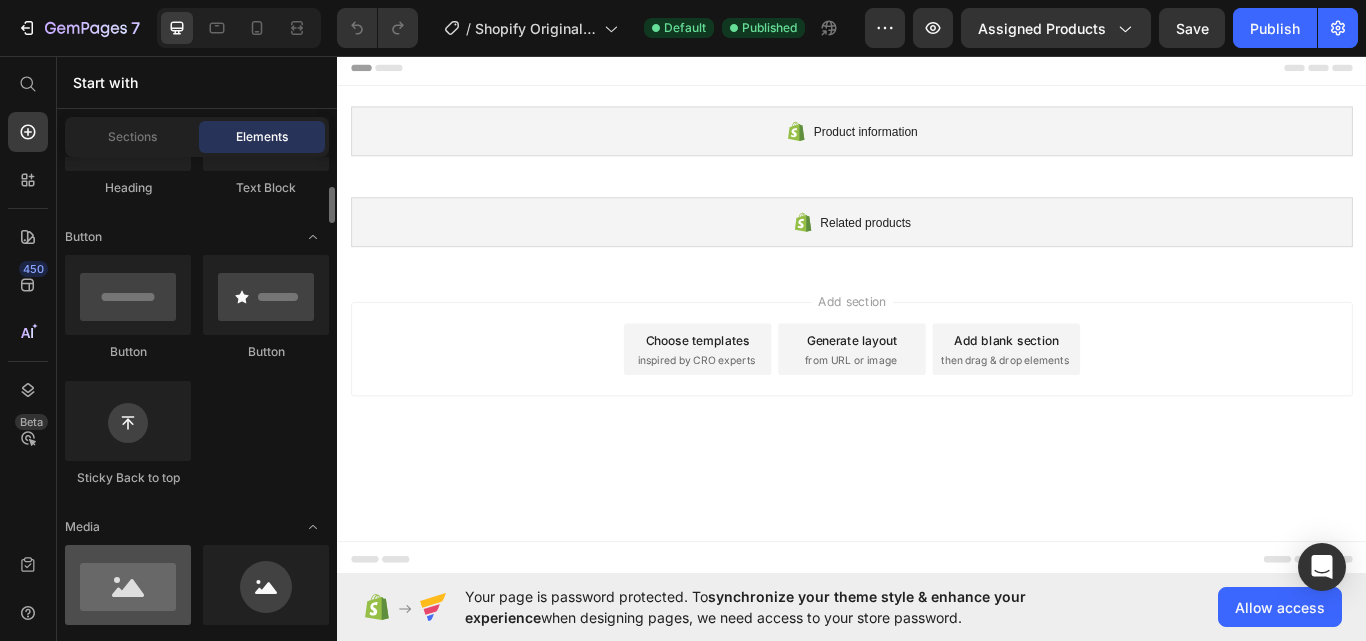 click at bounding box center (128, 585) 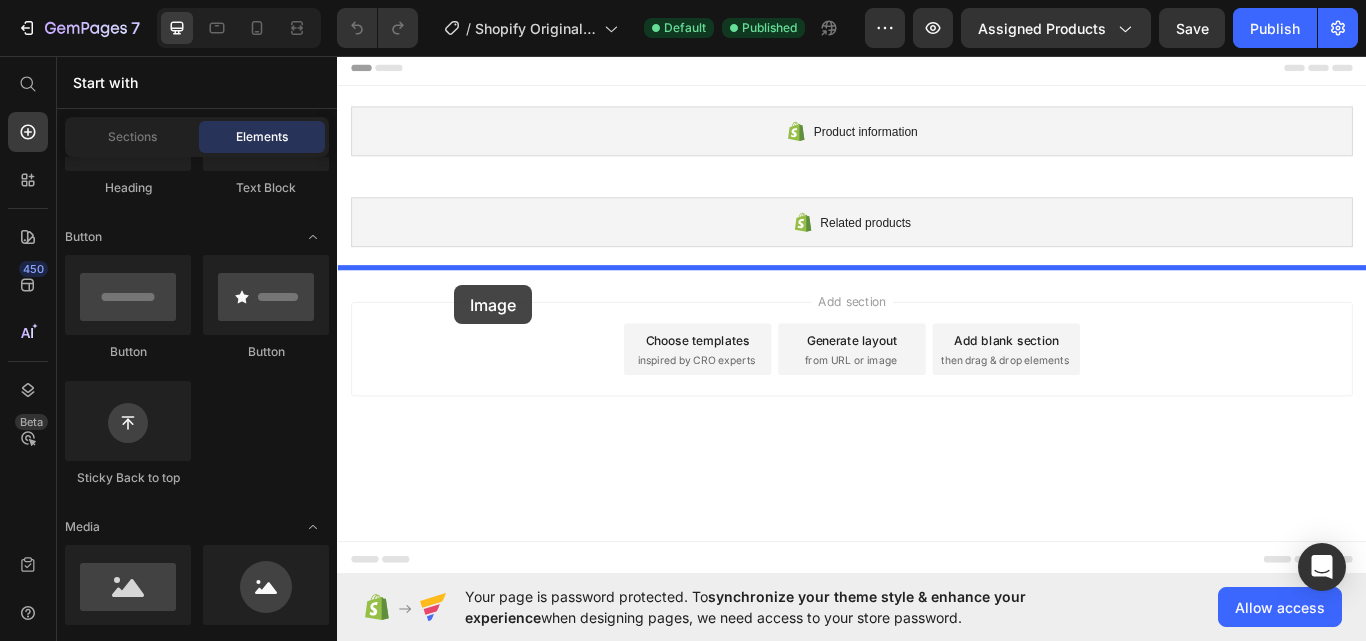 drag, startPoint x: 492, startPoint y: 670, endPoint x: 509, endPoint y: 300, distance: 370.39032 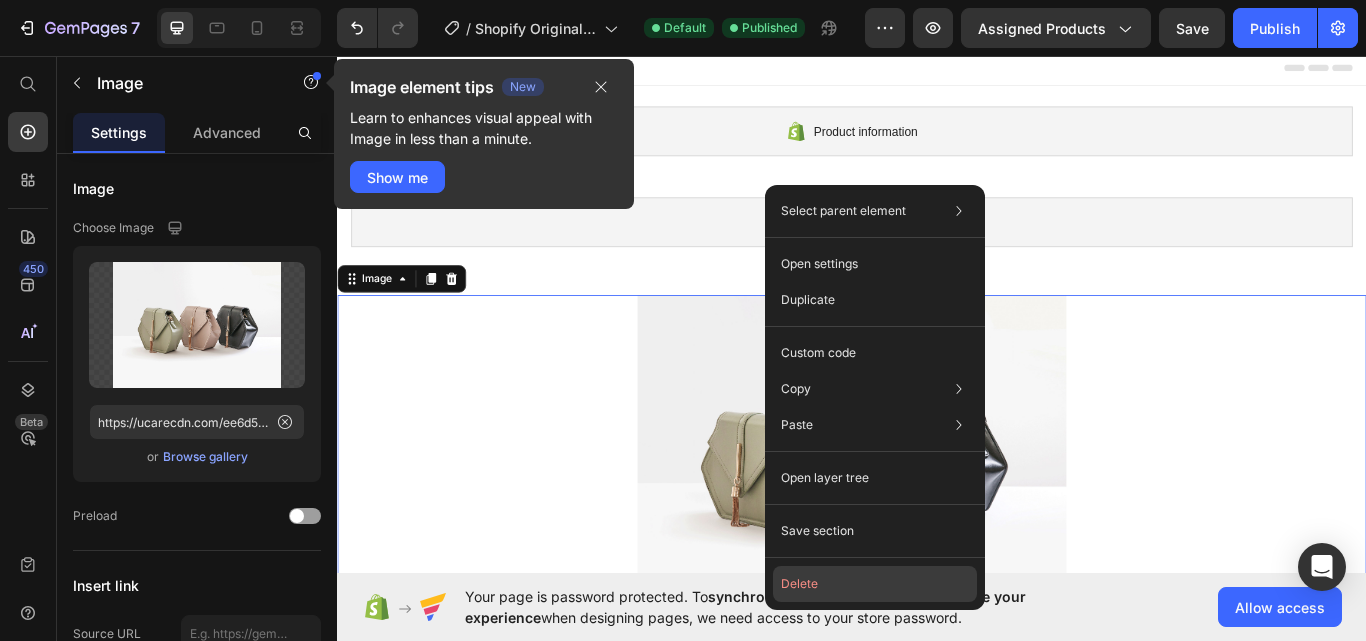 click on "Delete" 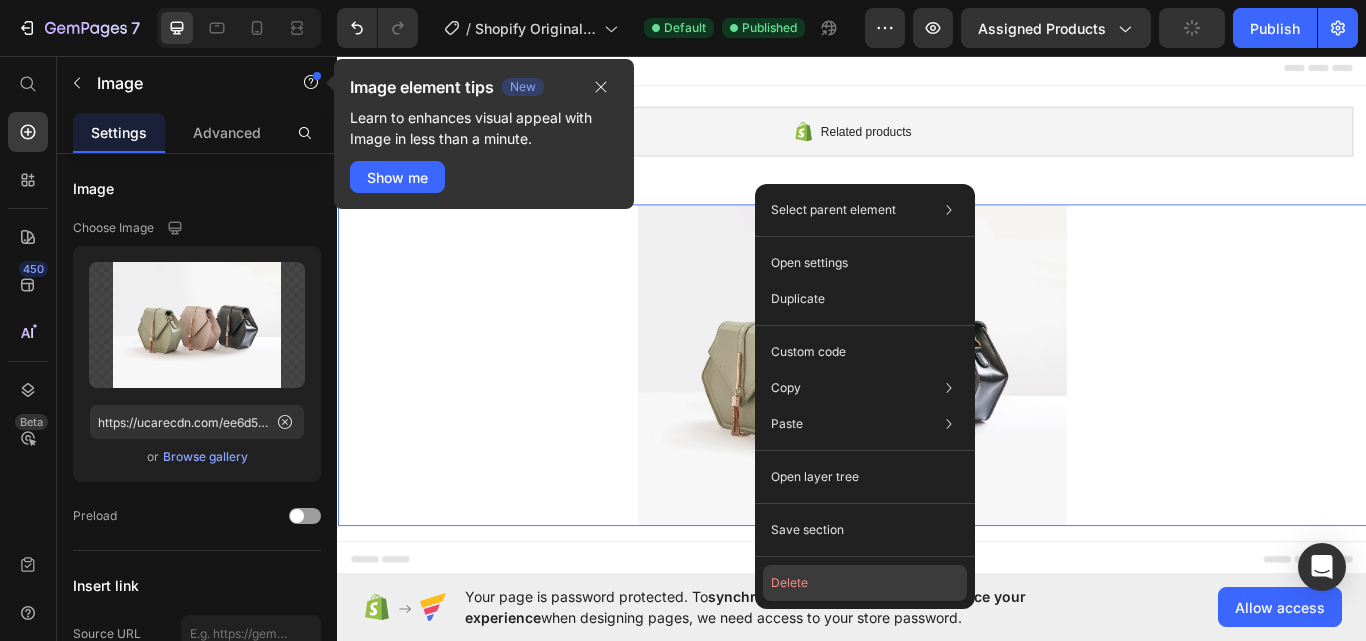 click on "Delete" 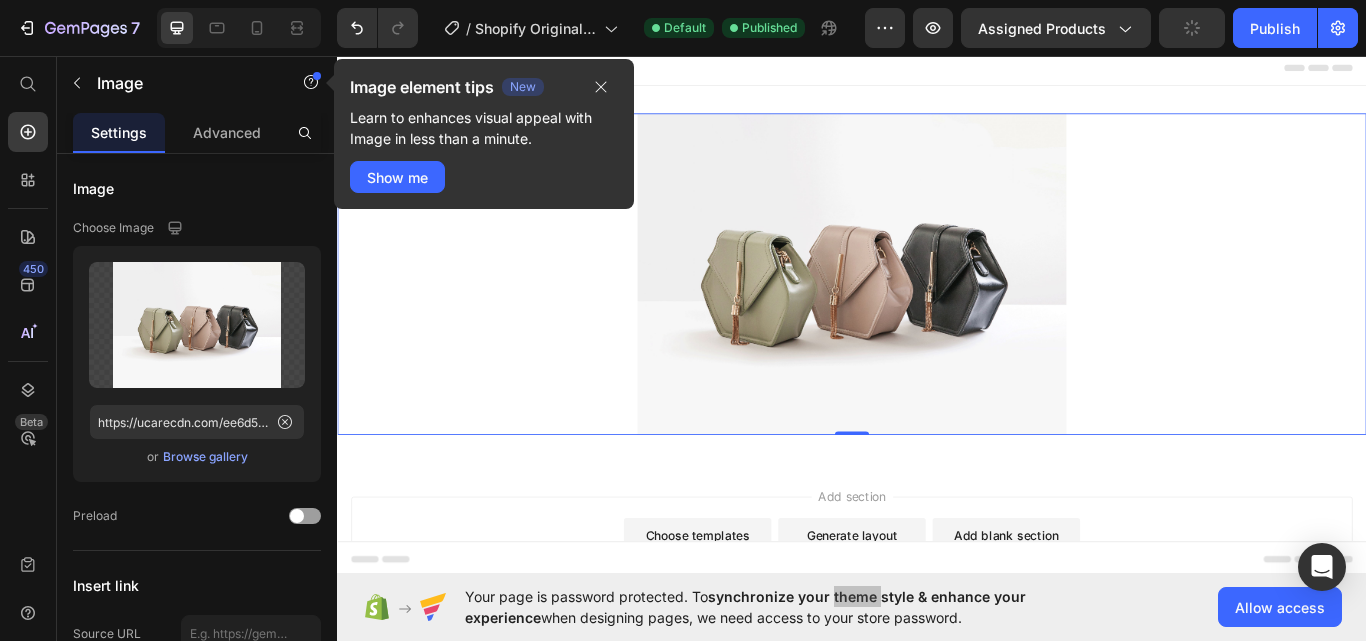click at bounding box center [937, 311] 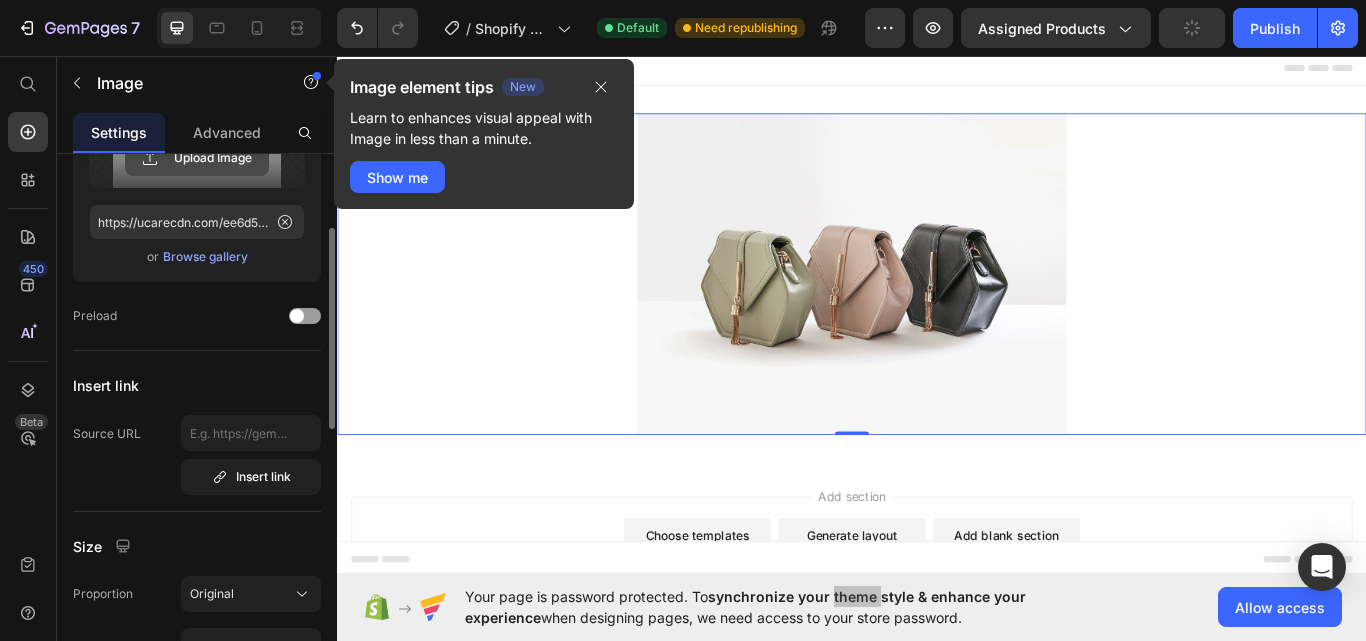 scroll, scrollTop: 300, scrollLeft: 0, axis: vertical 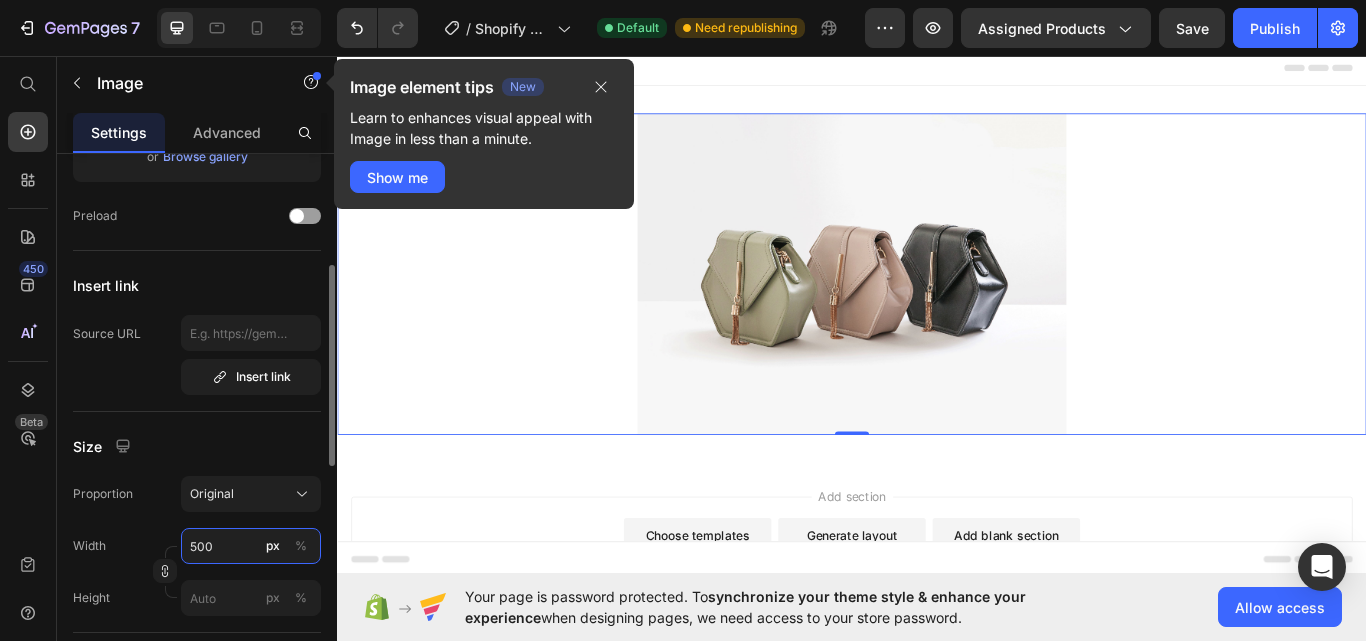 click on "500" at bounding box center (251, 546) 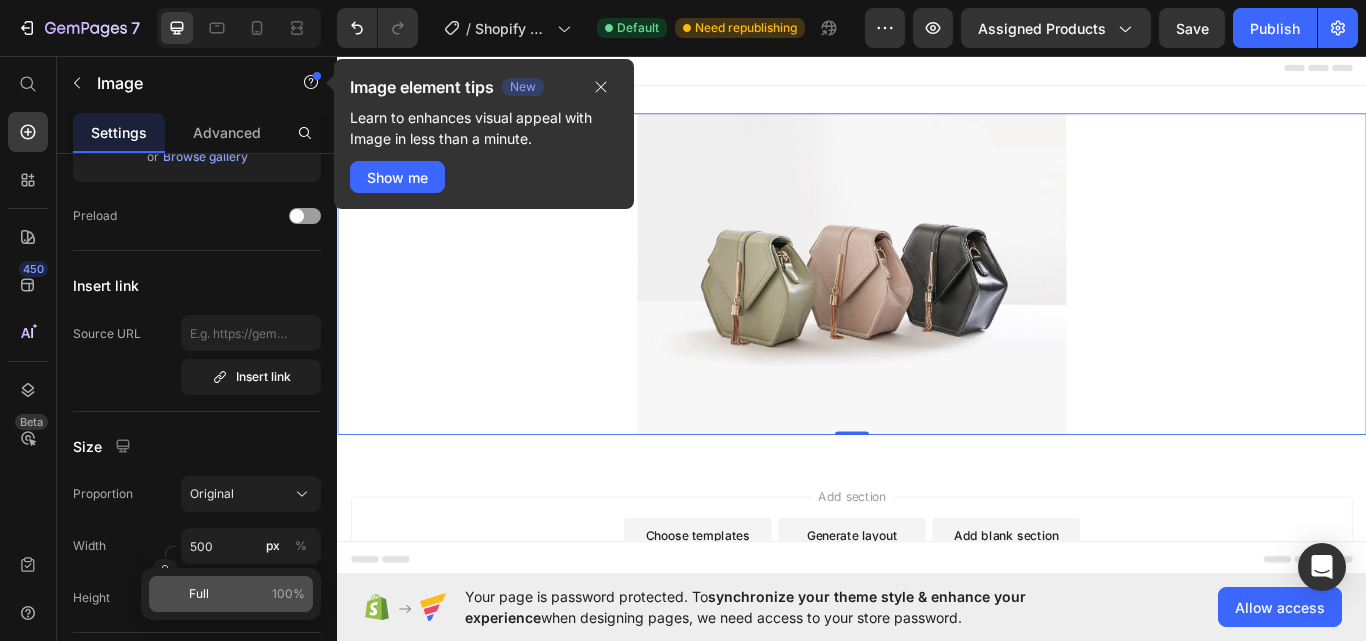 click on "Full 100%" at bounding box center (247, 594) 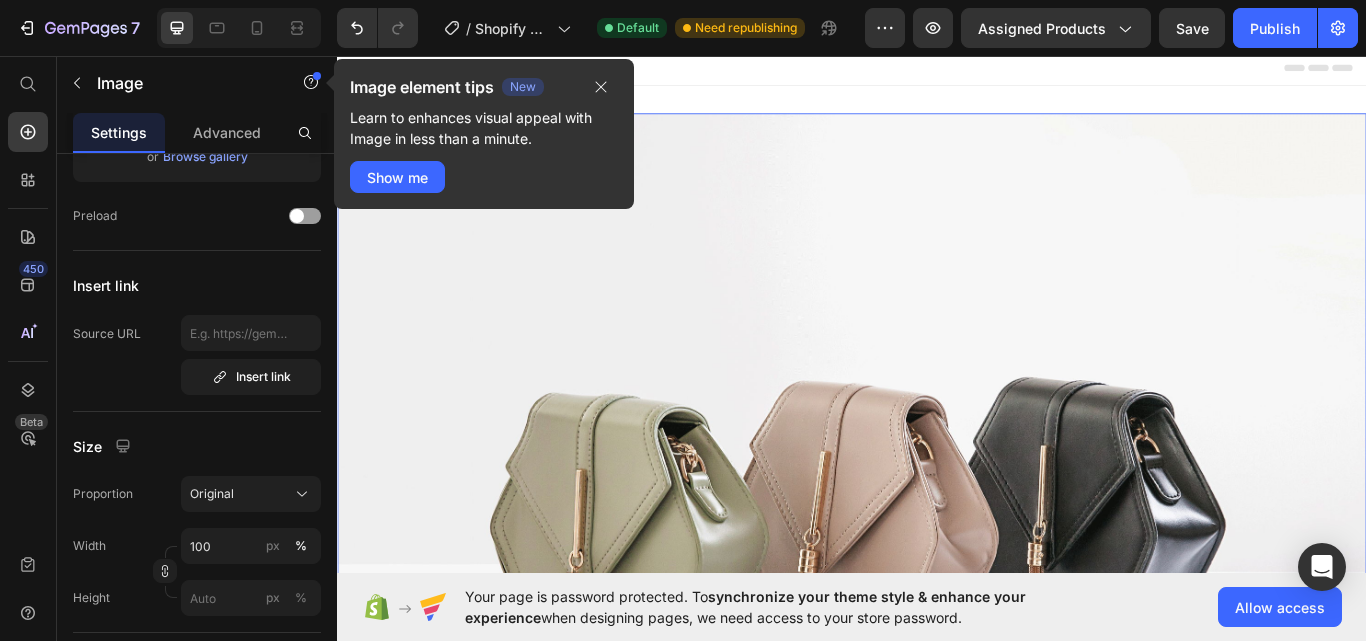 click at bounding box center [937, 574] 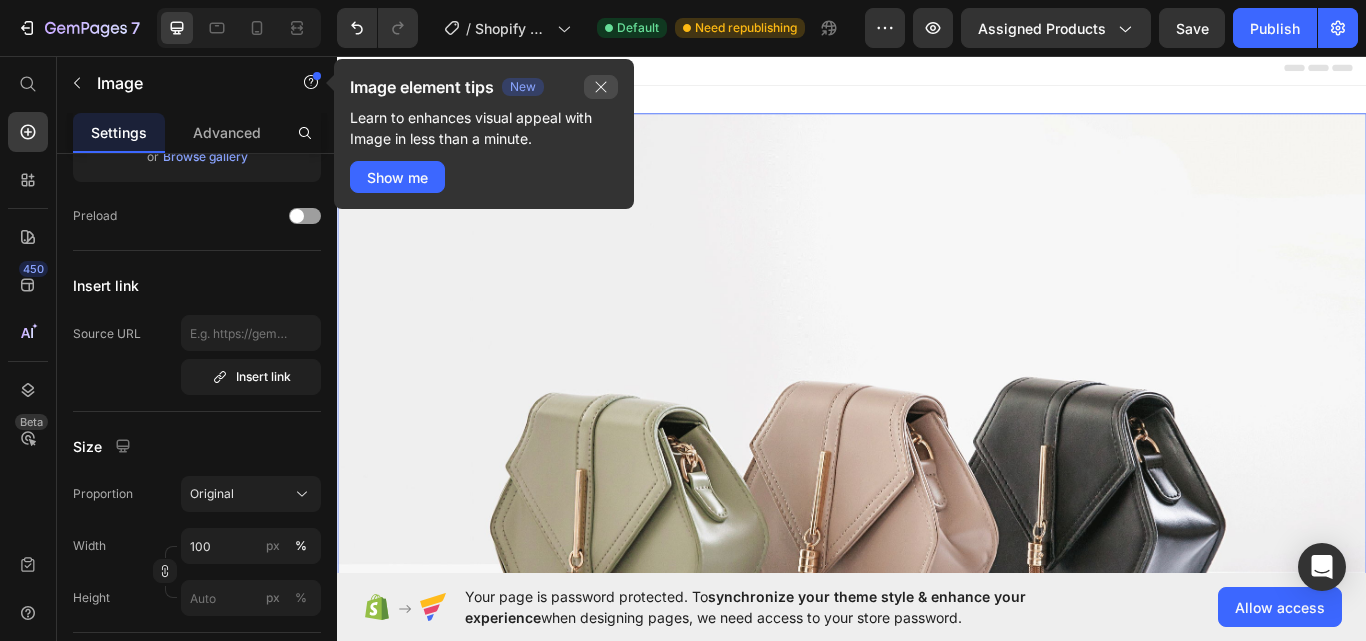 click at bounding box center (601, 87) 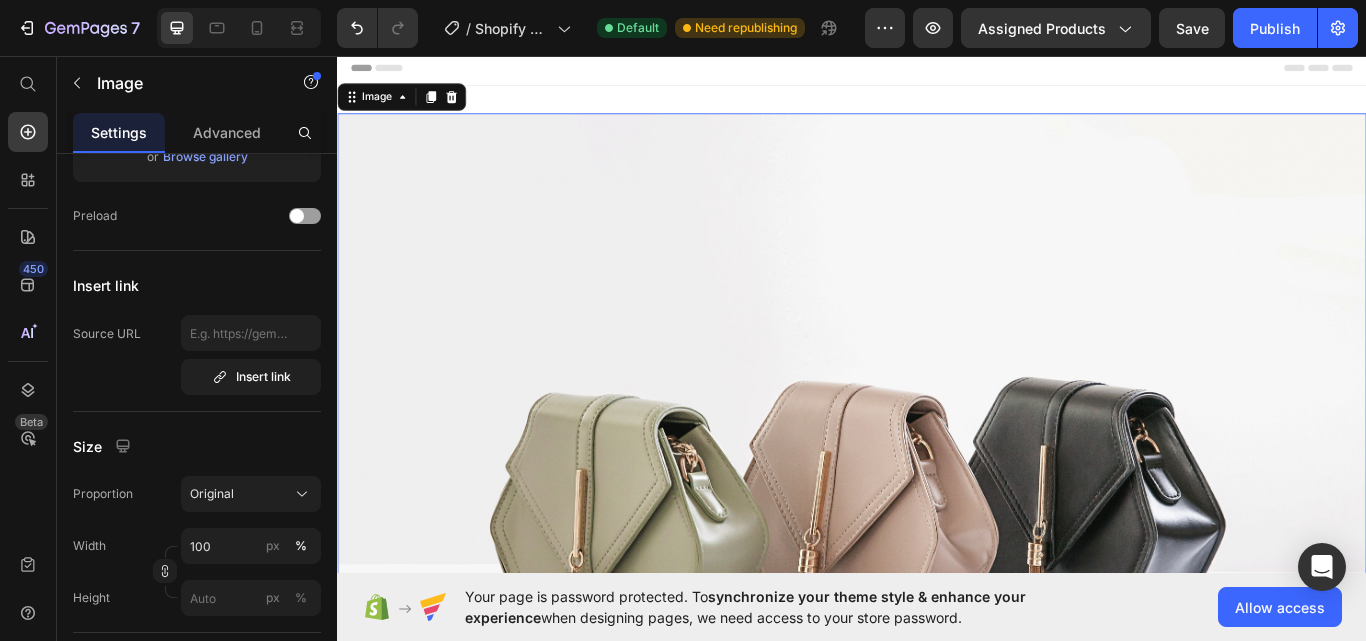 click at bounding box center [937, 574] 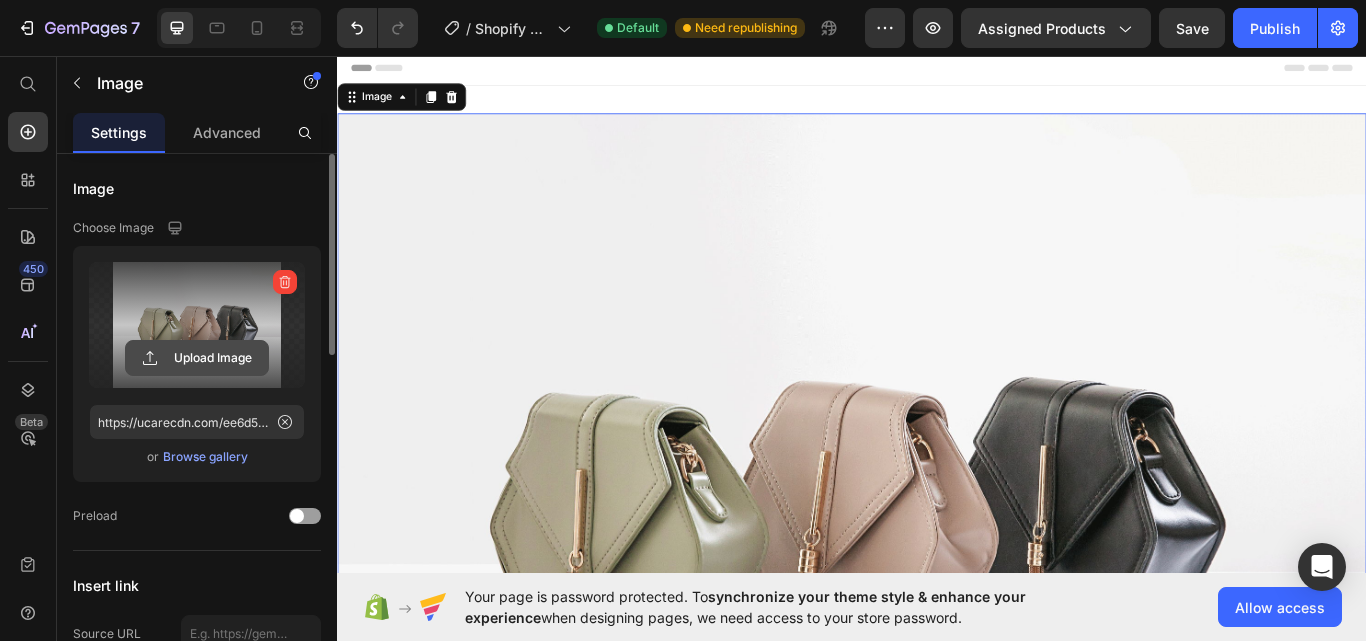 click 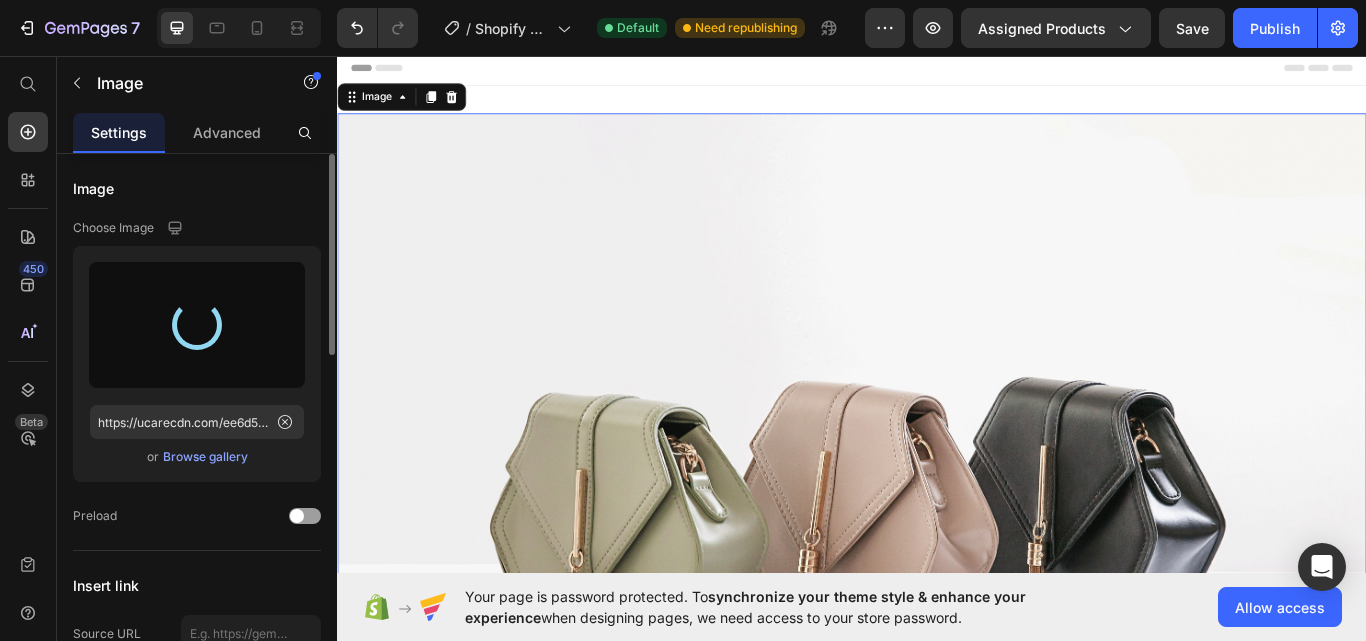 type on "https://cdn.shopify.com/s/files/1/0930/6347/9583/files/gempages_575144907048486000-994e2c7e-8c09-401d-bd2e-3b9c6ae38dec.jpg" 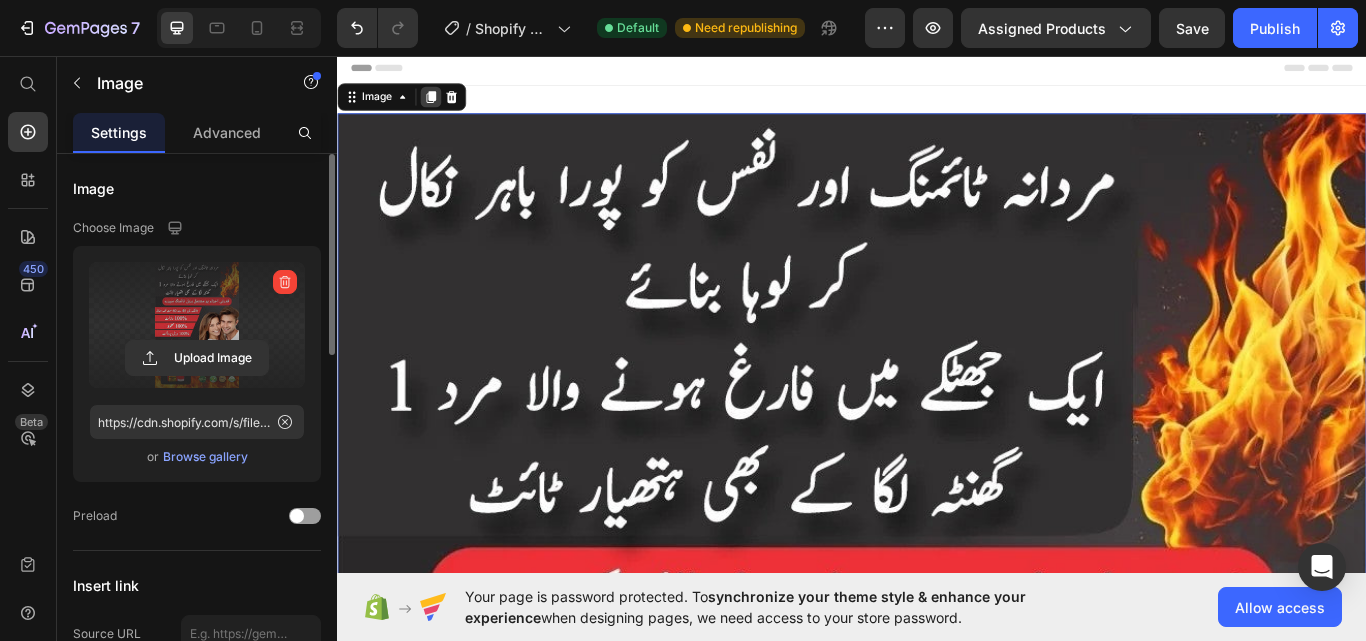 click 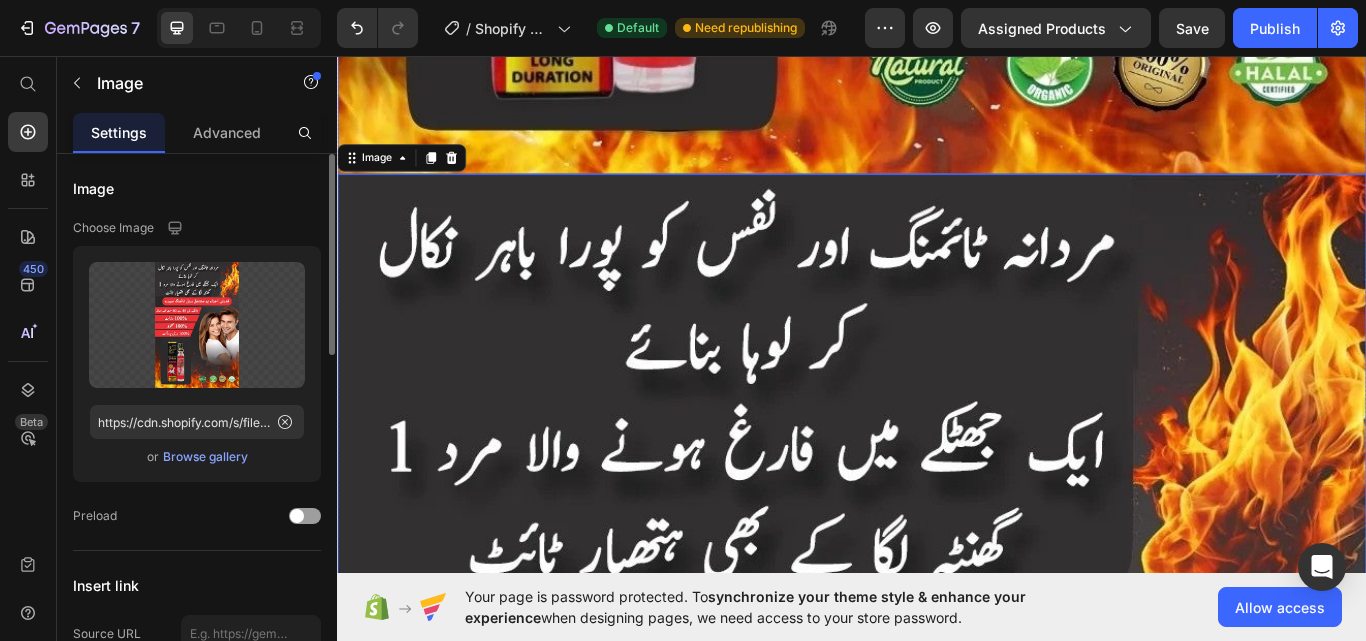 scroll, scrollTop: 1788, scrollLeft: 0, axis: vertical 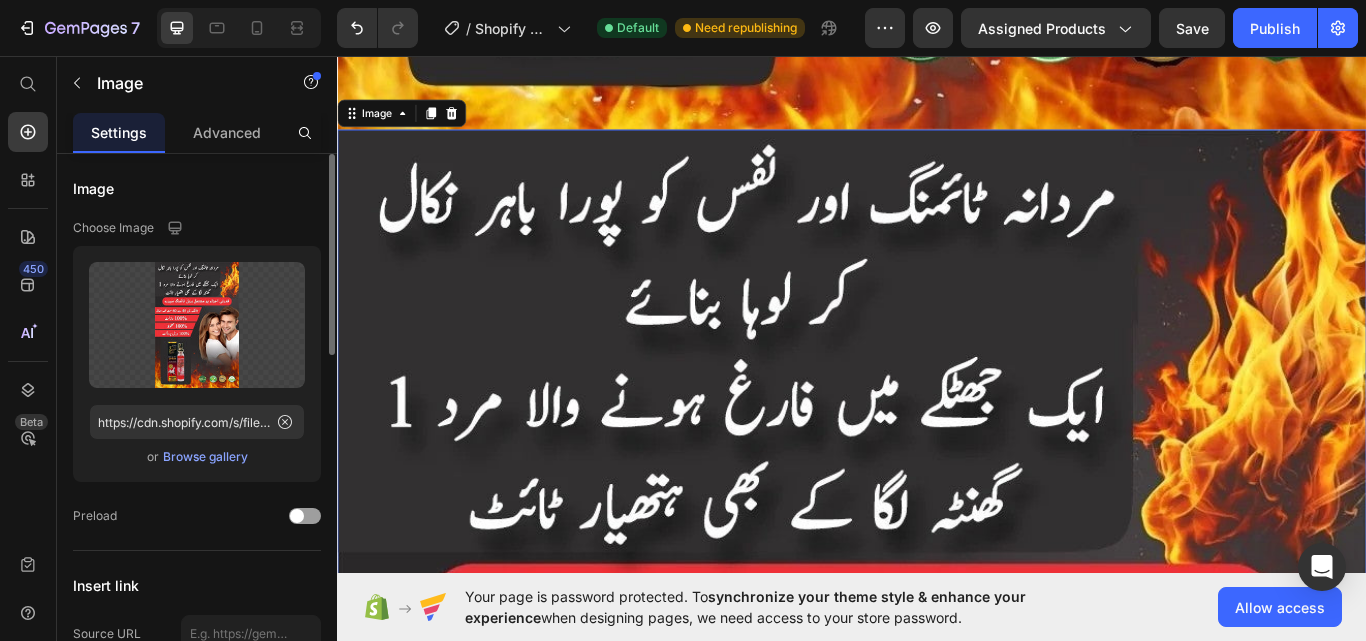 click at bounding box center [937, 1046] 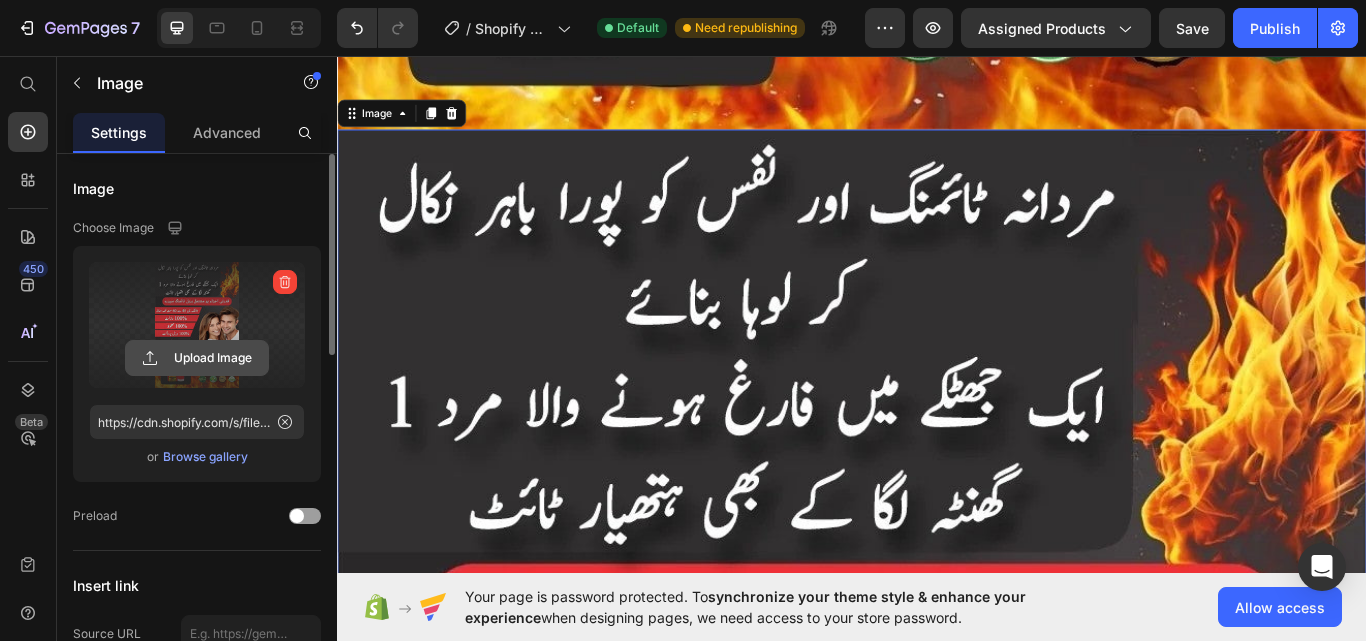 click 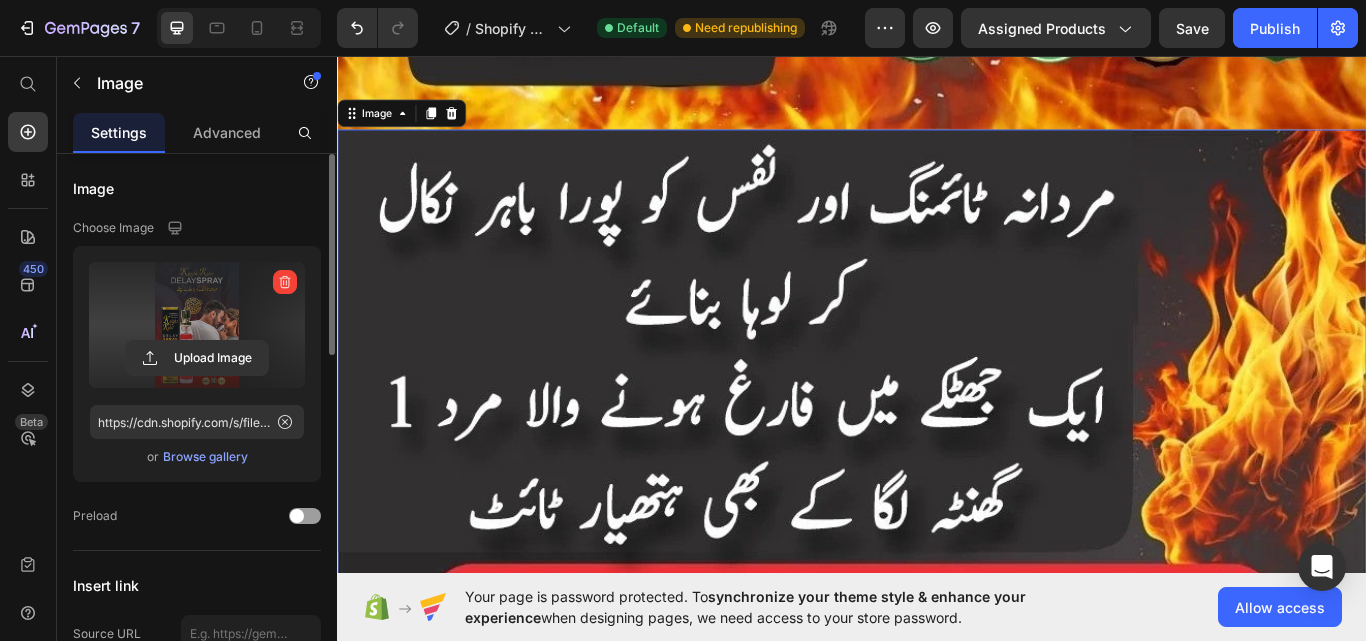 type on "https://cdn.shopify.com/s/files/1/0930/6347/9583/files/gempages_575144907048486000-358240d1-b5f9-45b2-8a94-90f4daa5c39e.jpg" 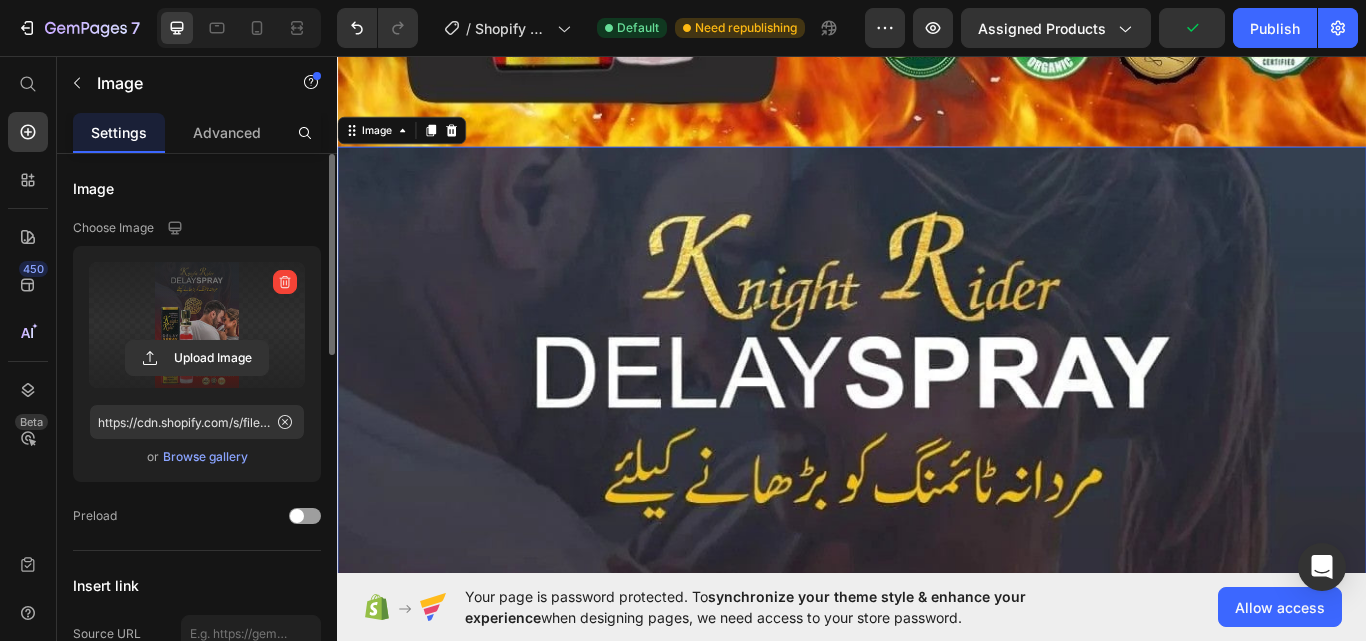 scroll, scrollTop: 1600, scrollLeft: 0, axis: vertical 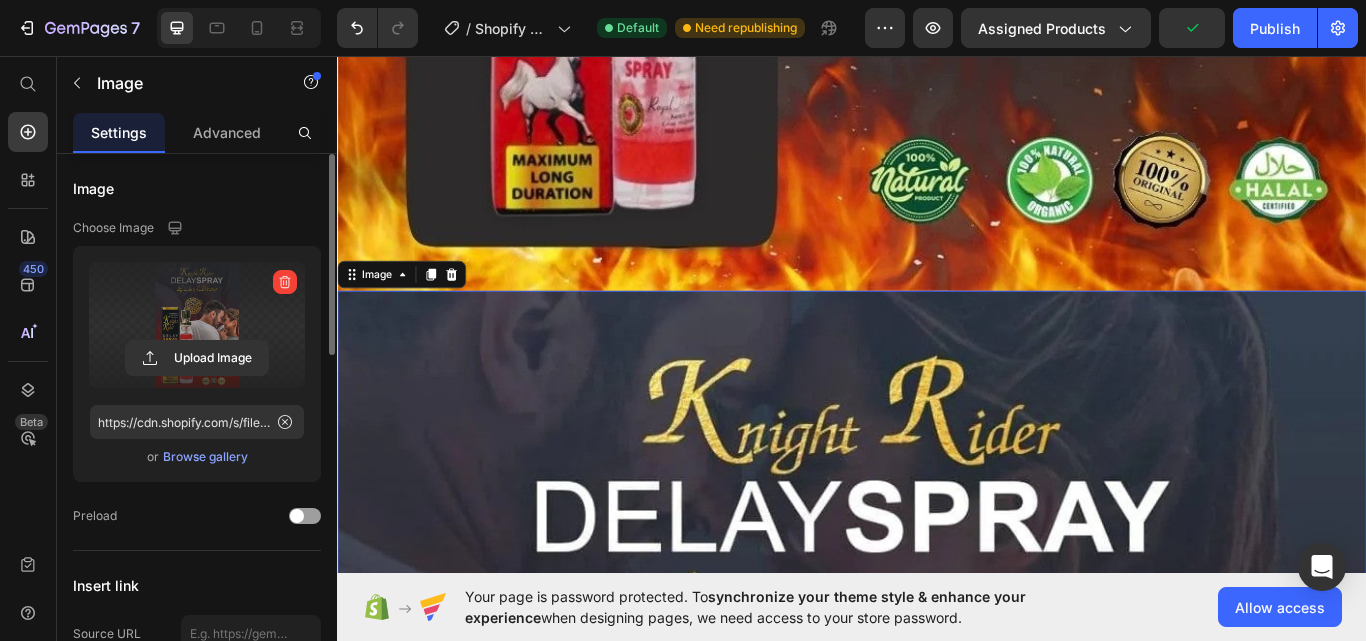 click at bounding box center (937, 1231) 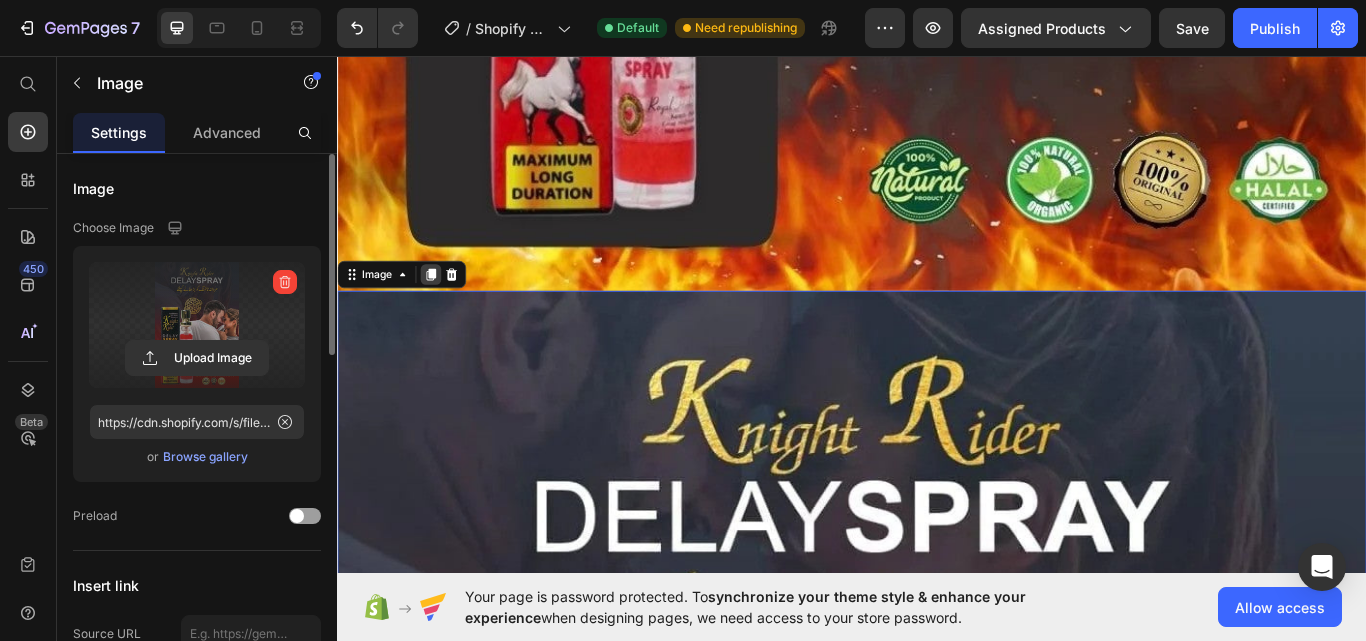click 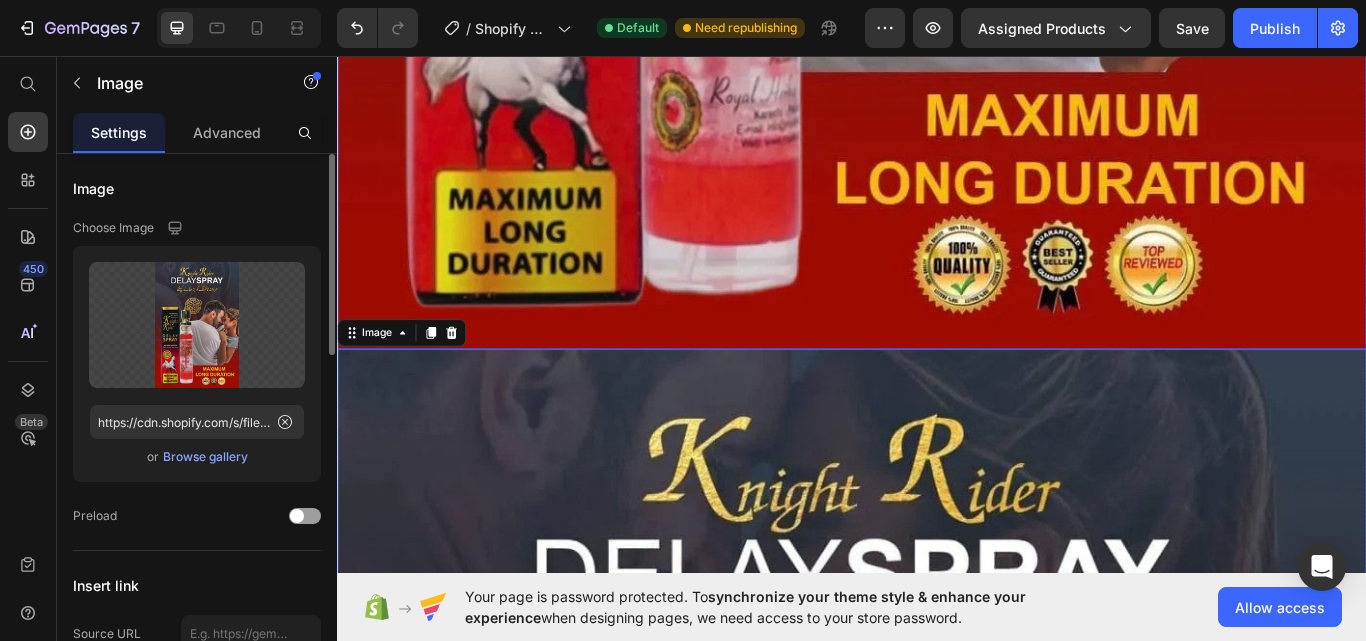 scroll, scrollTop: 3566, scrollLeft: 0, axis: vertical 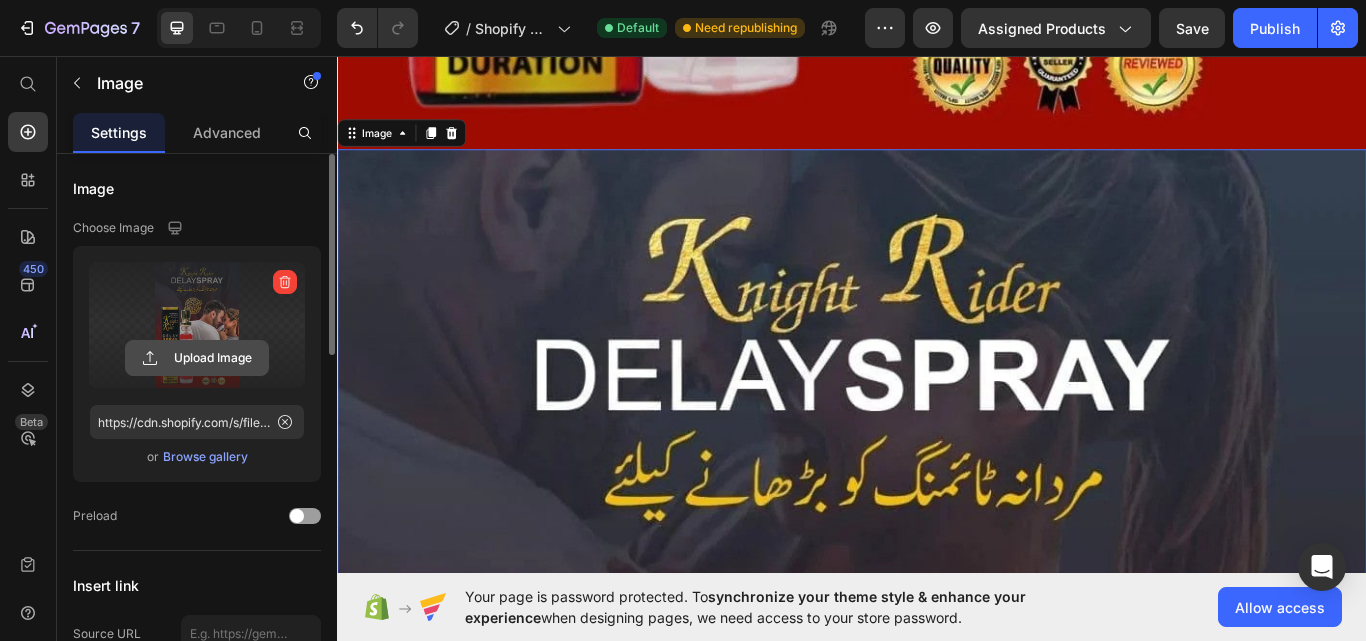 click 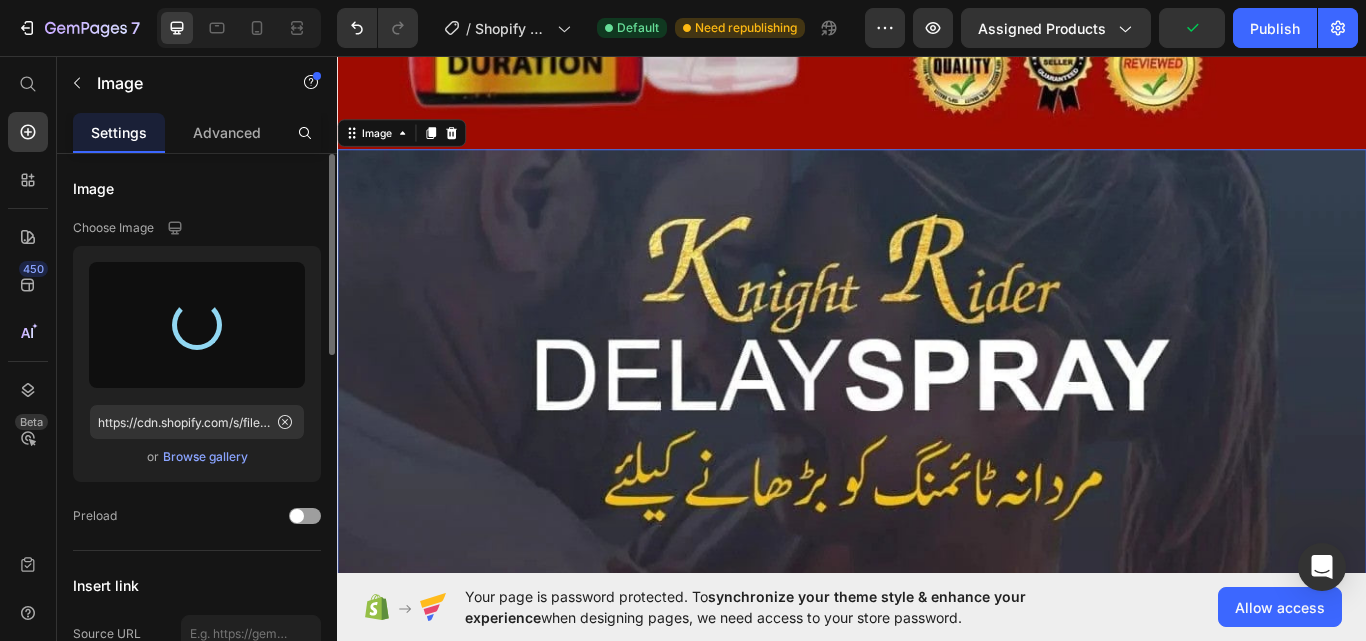 type on "https://cdn.shopify.com/s/files/1/0930/6347/9583/files/gempages_575144907048486000-5a23154b-f21c-49d3-a81e-179e2144f838.jpg" 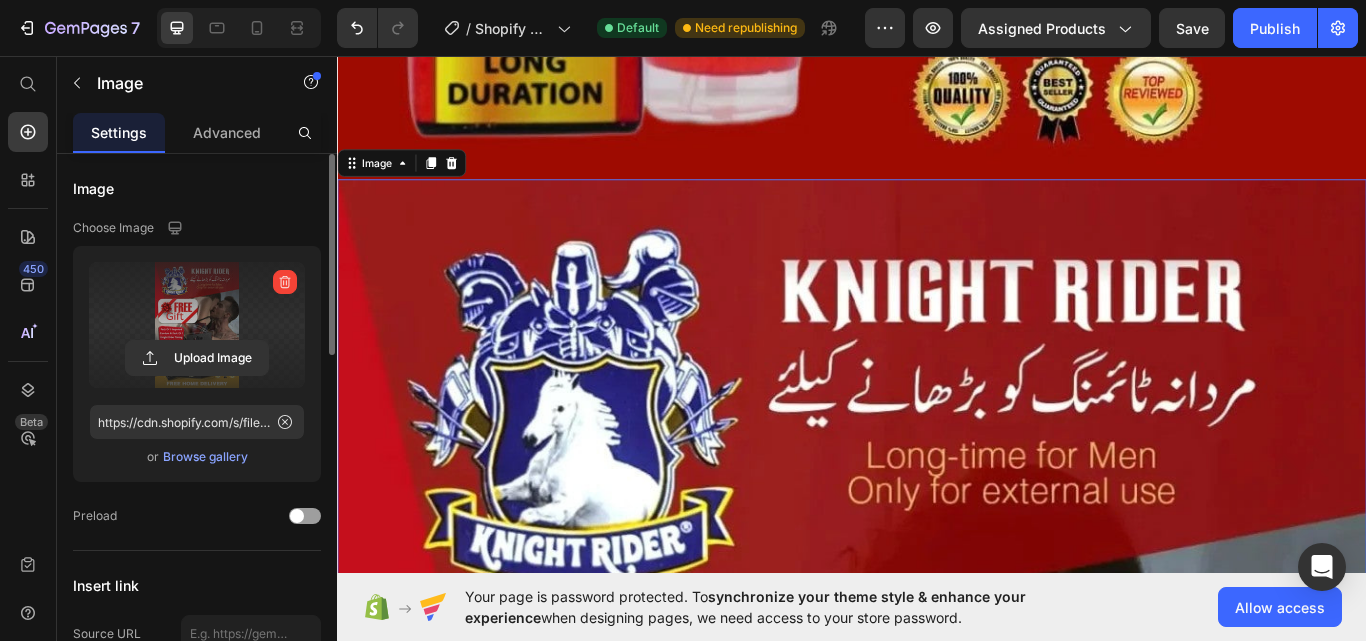 scroll, scrollTop: 3466, scrollLeft: 0, axis: vertical 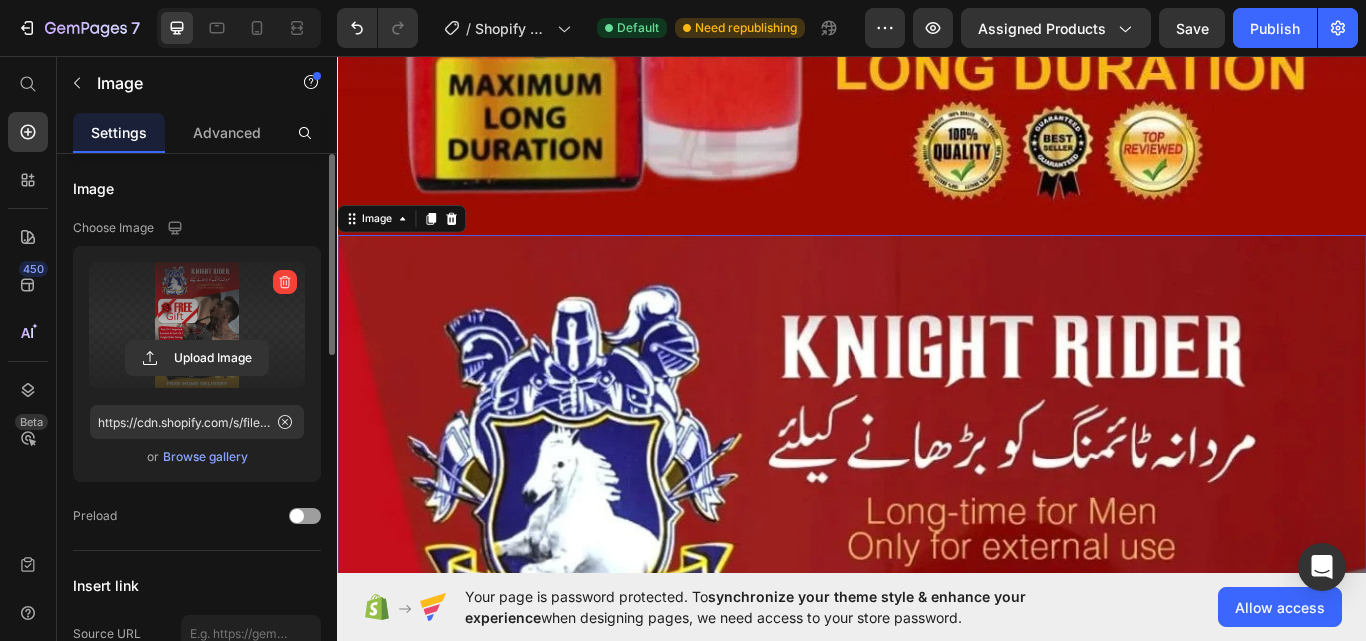click at bounding box center [937, 1166] 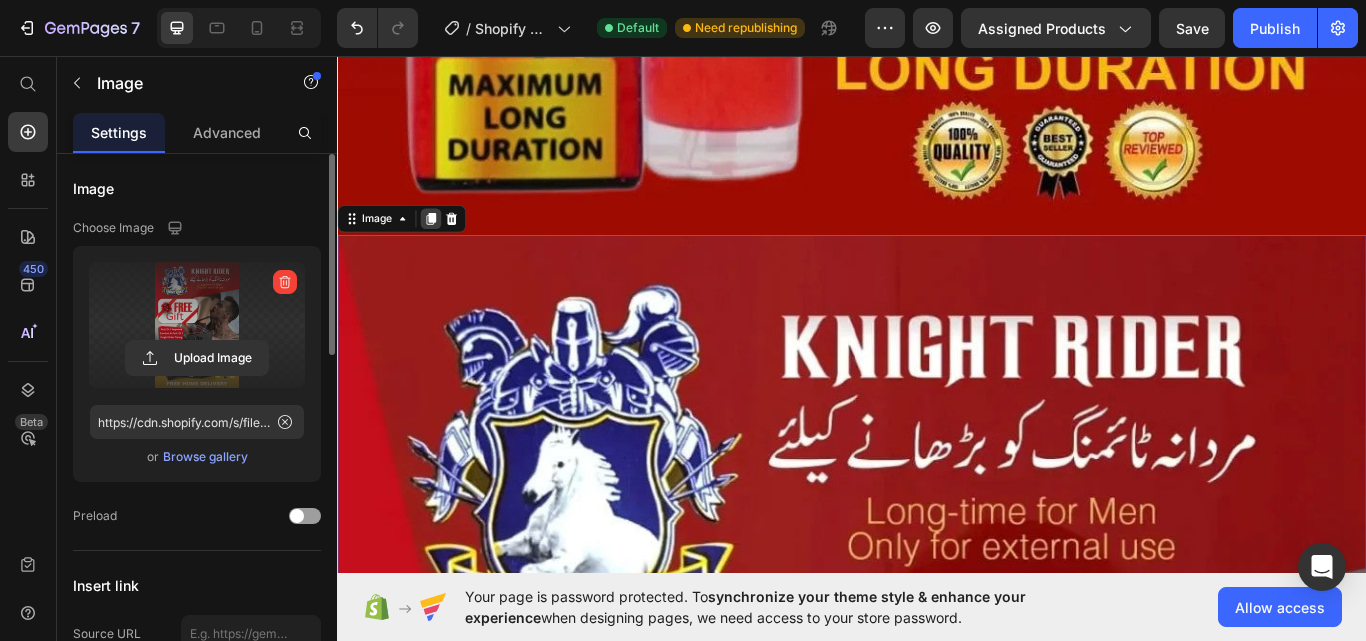 click 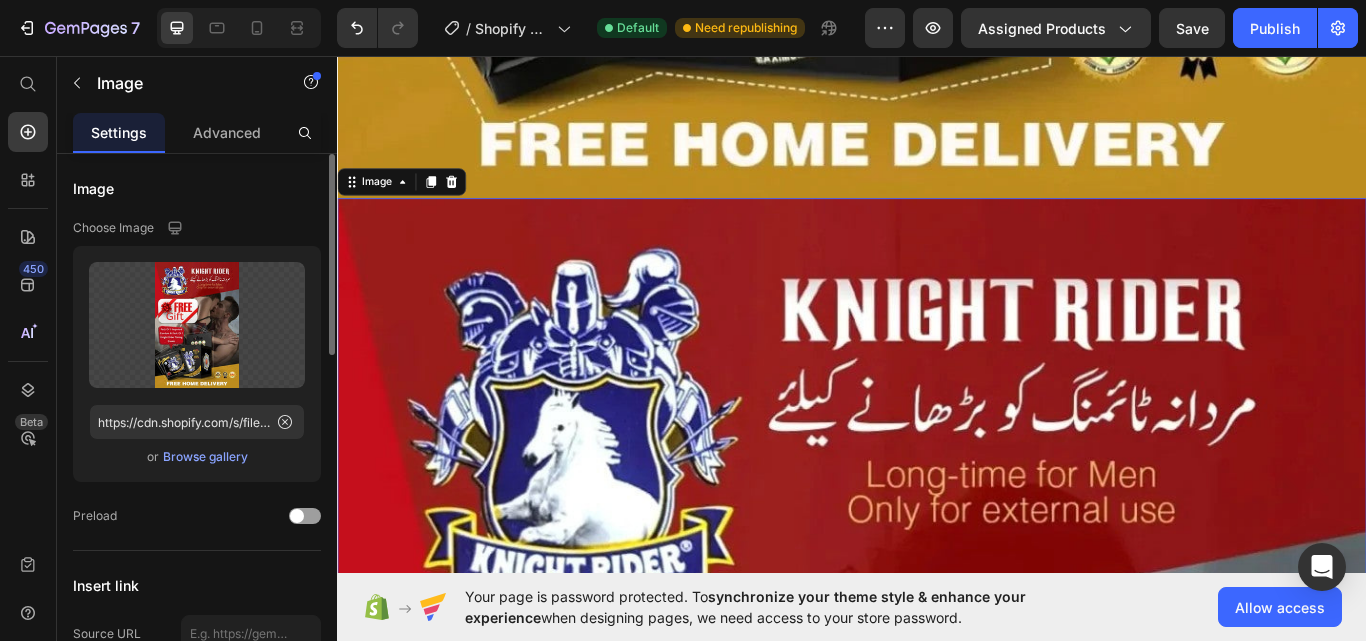 scroll, scrollTop: 5345, scrollLeft: 0, axis: vertical 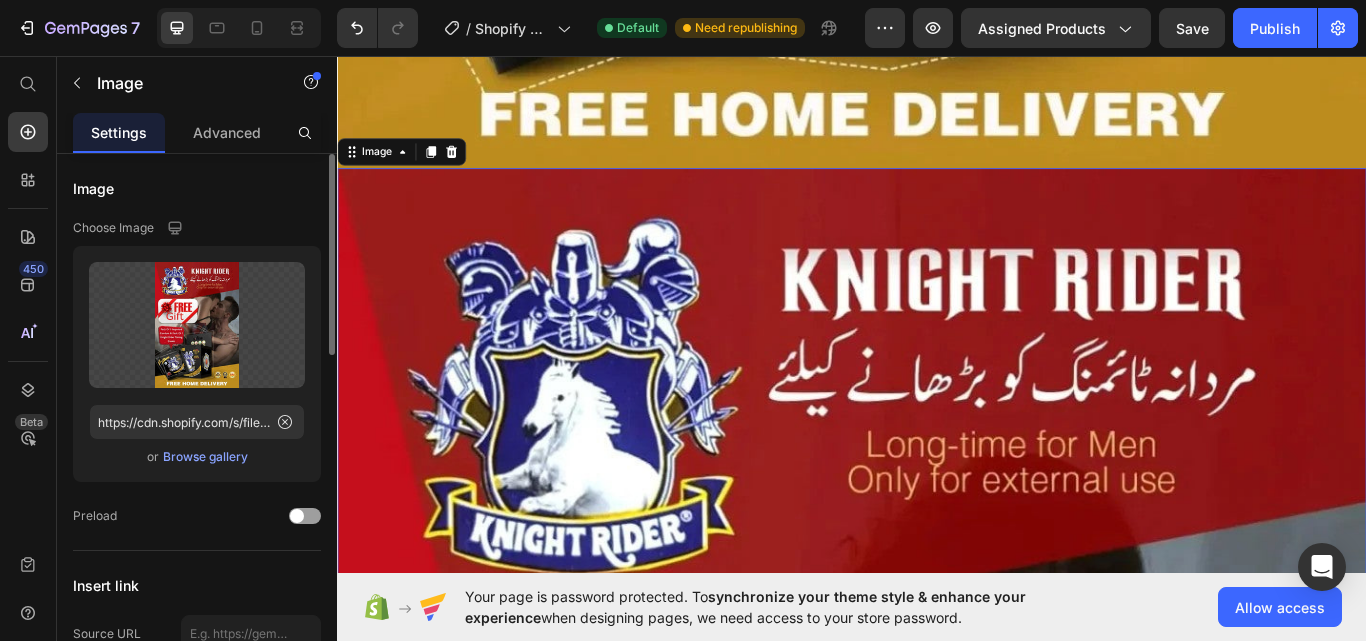 click at bounding box center (937, 1088) 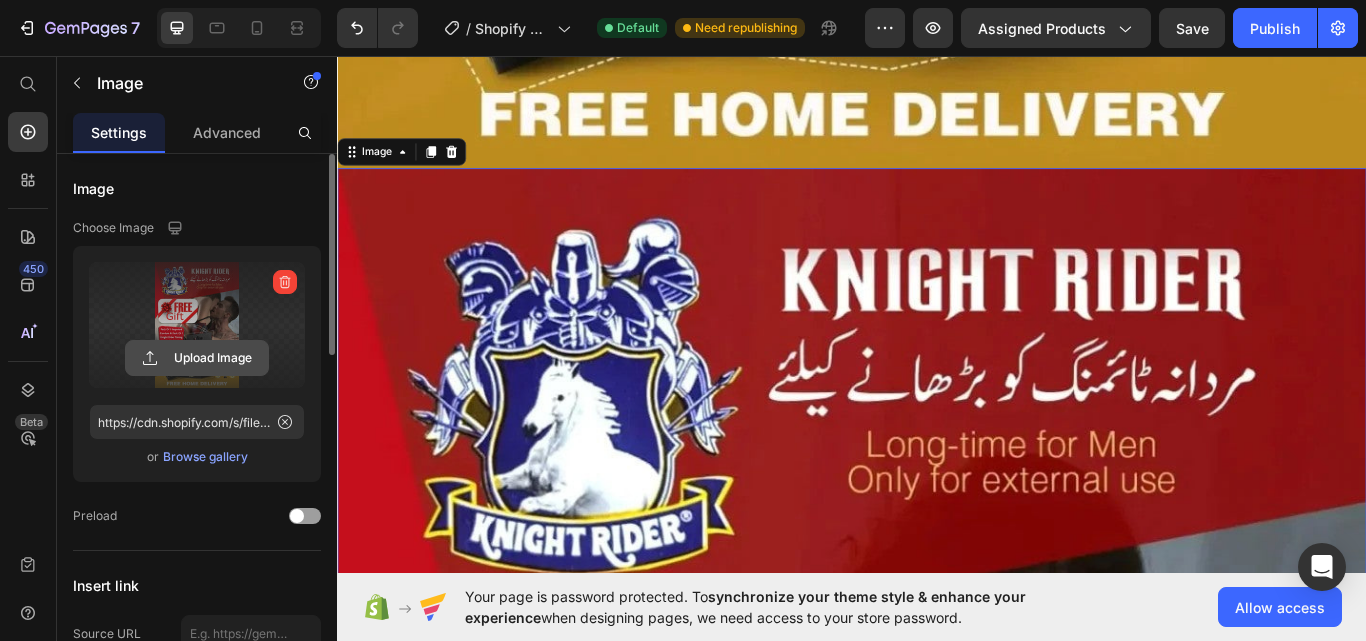 click 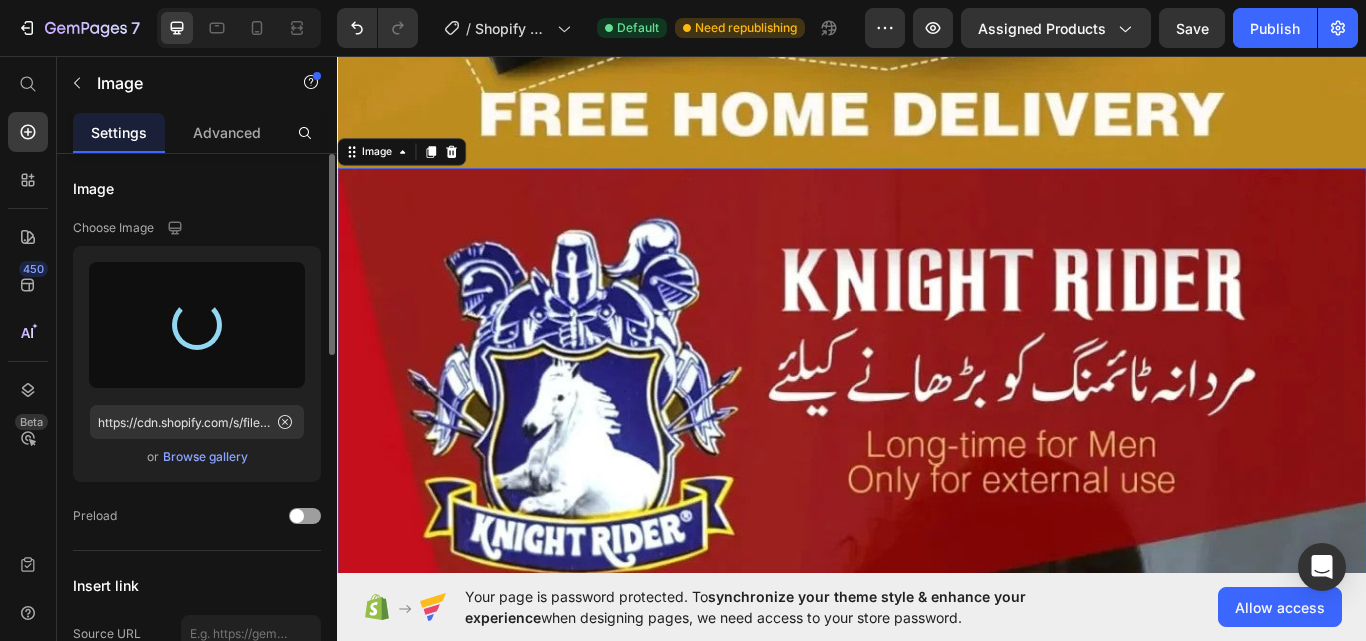 type on "https://cdn.shopify.com/s/files/1/0930/6347/9583/files/gempages_575144907048486000-cf59ab97-cde7-4e49-8e13-75e568132790.jpg" 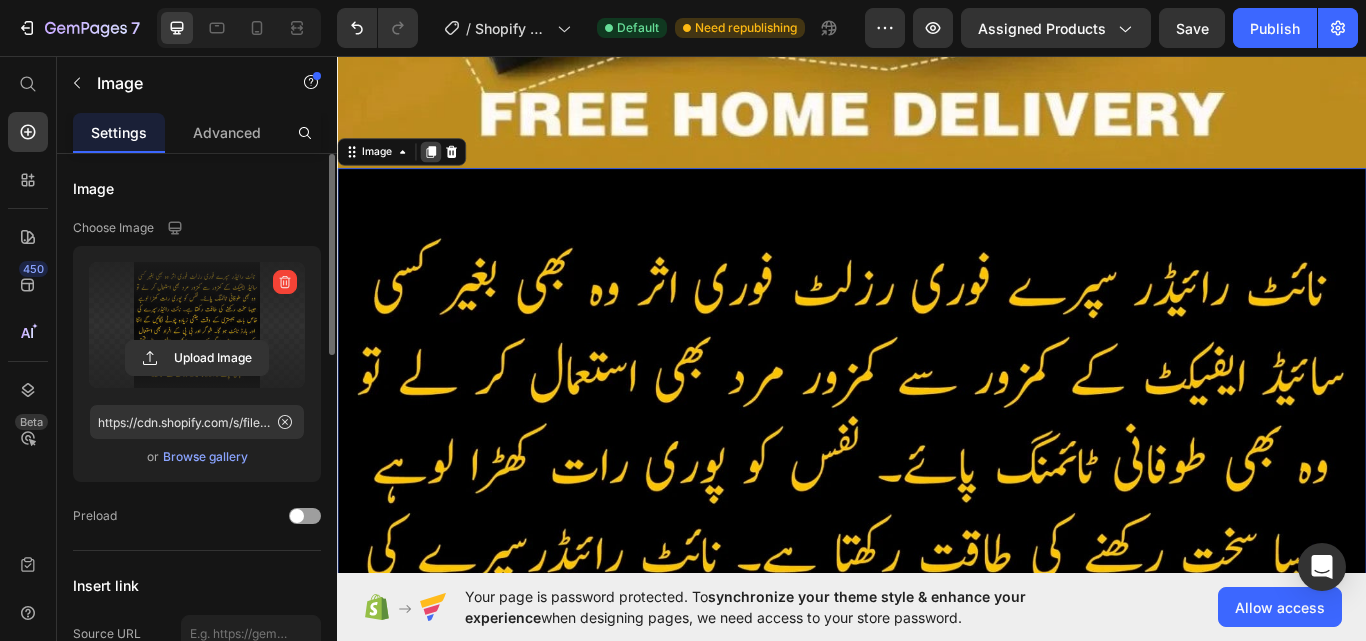 click 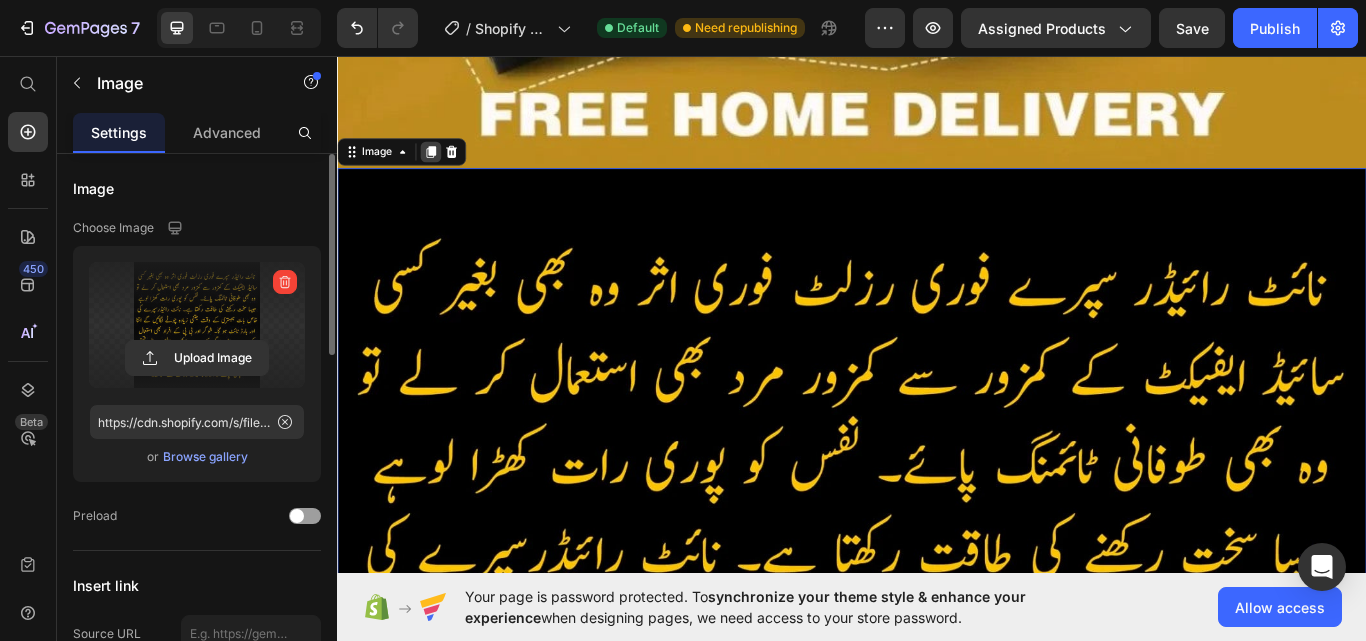 click 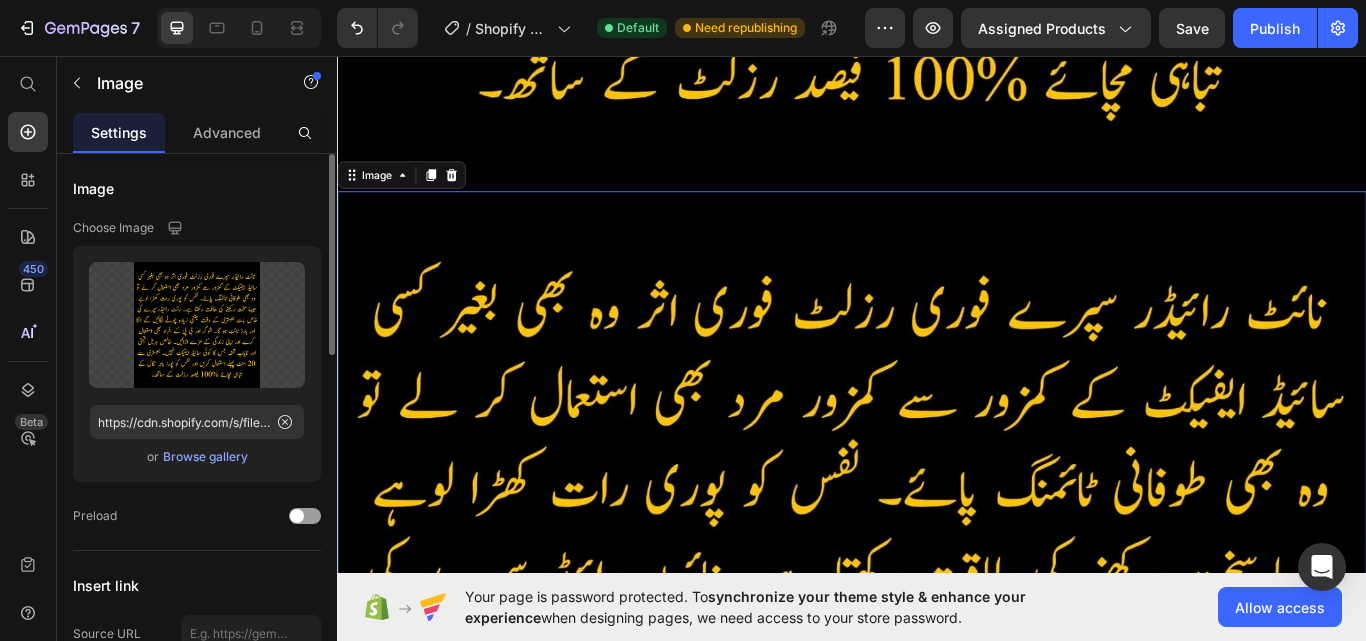 scroll, scrollTop: 6530, scrollLeft: 0, axis: vertical 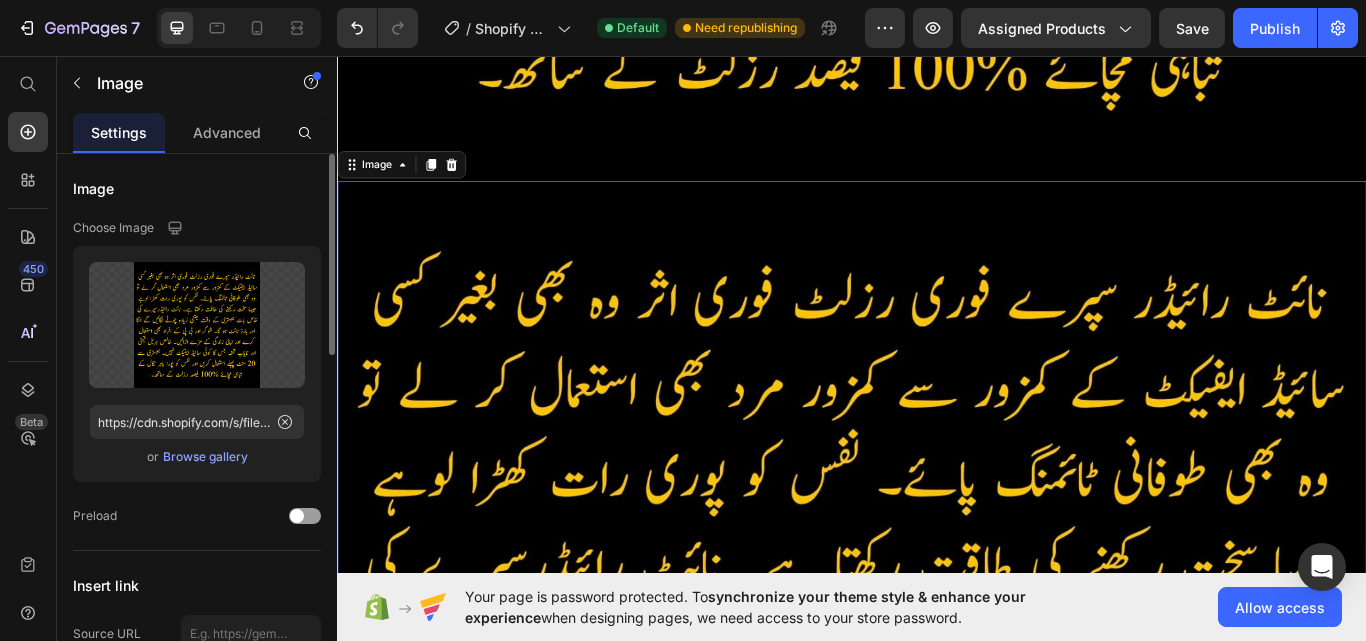 click at bounding box center [937, 803] 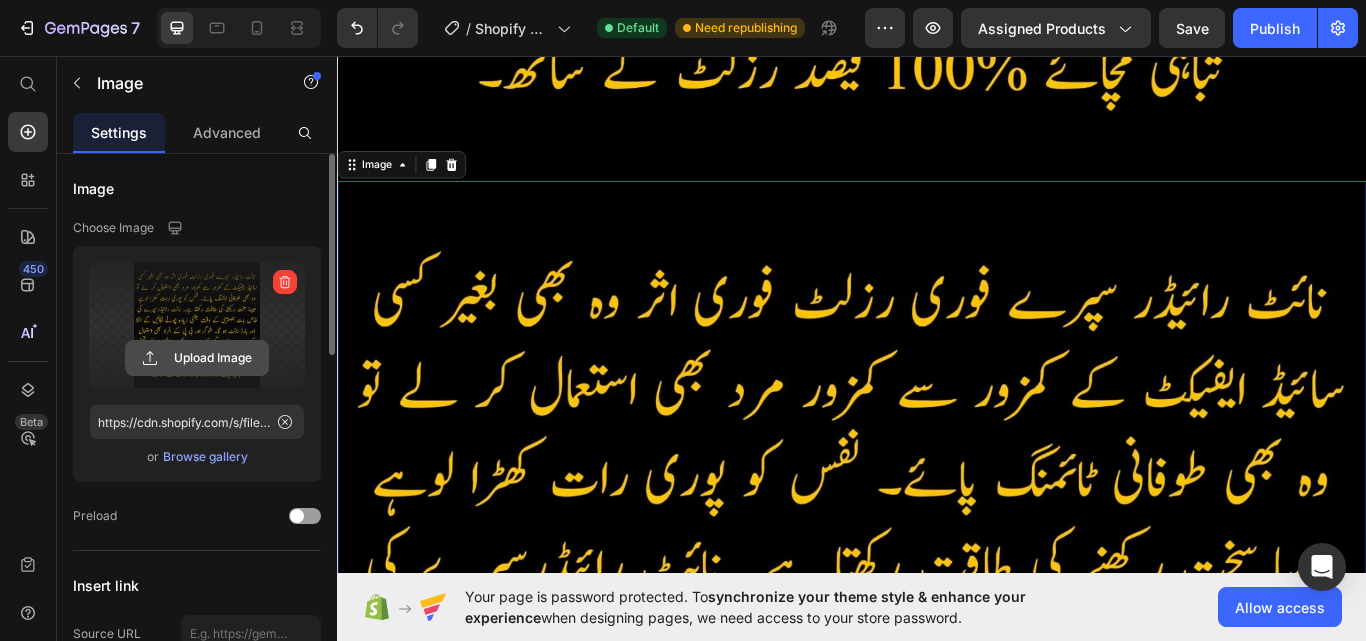 click 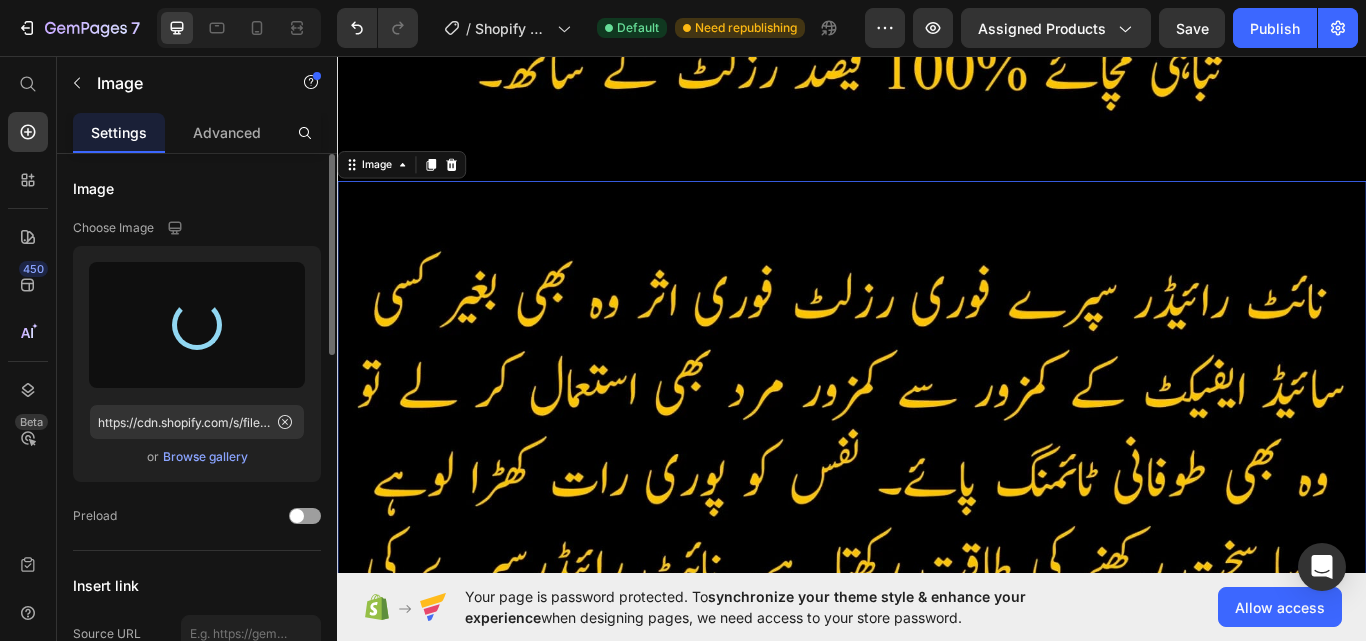 type on "https://cdn.shopify.com/s/files/1/0930/6347/9583/files/gempages_575144907048486000-be922779-c3ae-4b26-9a6b-3a8f68f02497.jpg" 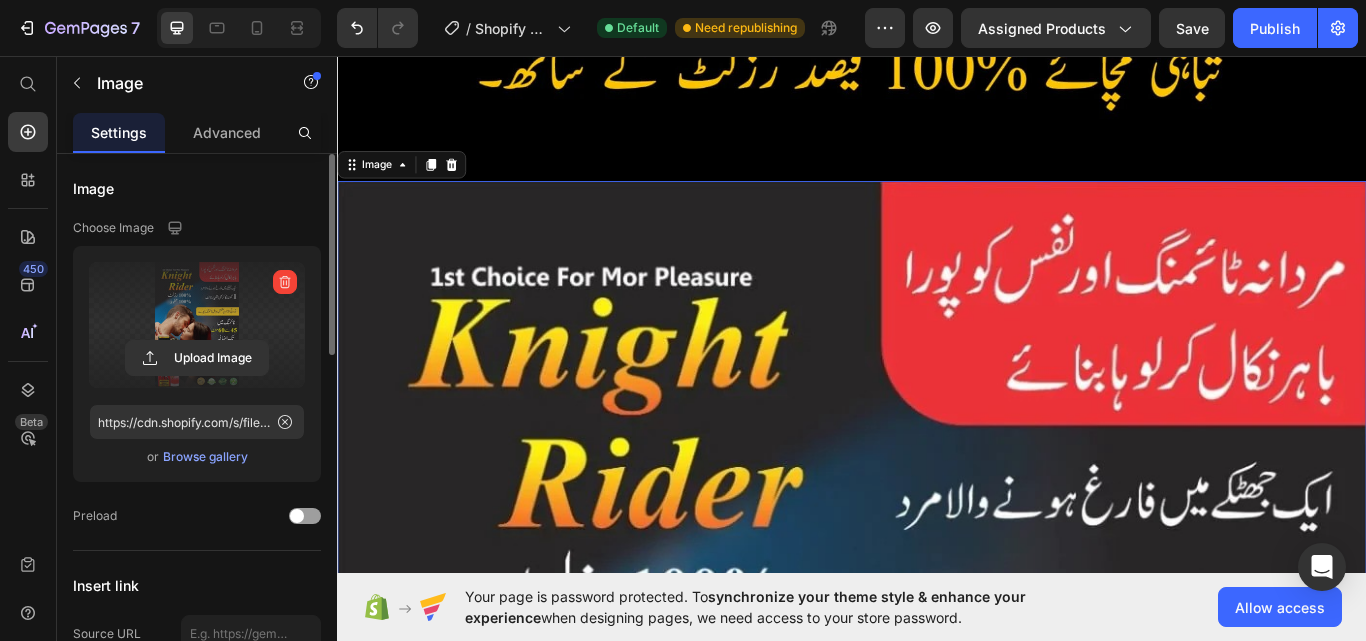 click at bounding box center (937, 1107) 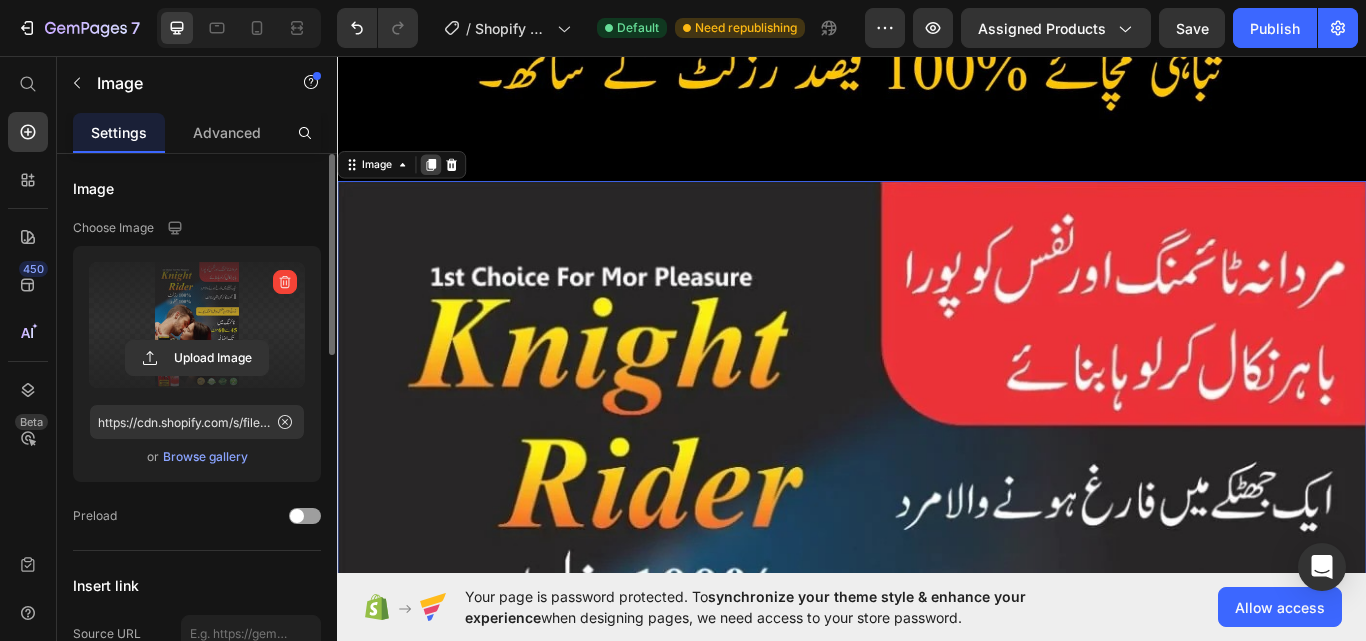 click 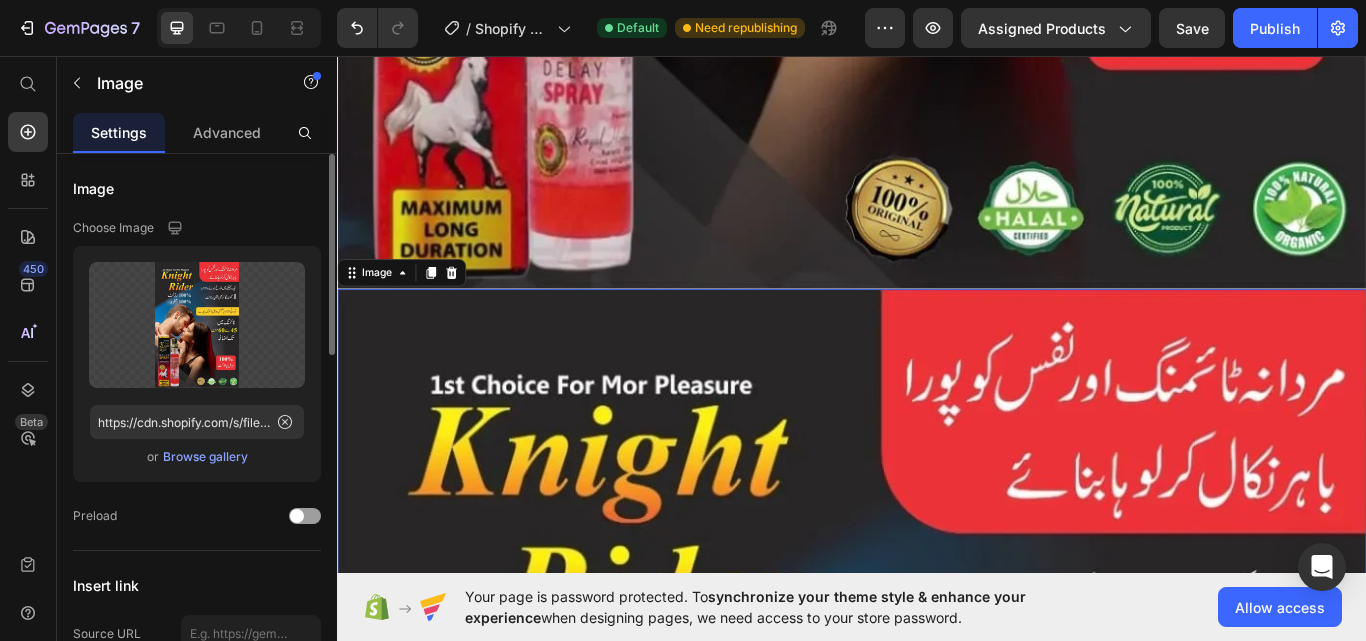 scroll, scrollTop: 8315, scrollLeft: 0, axis: vertical 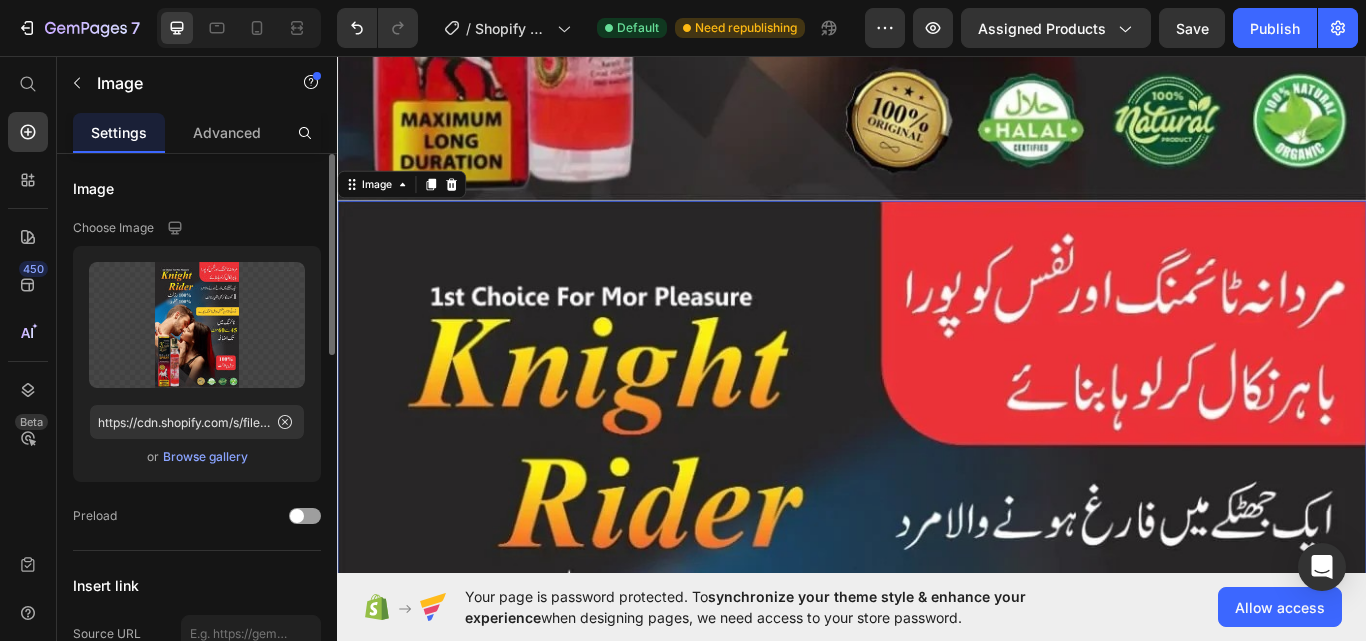 click at bounding box center (937, 1130) 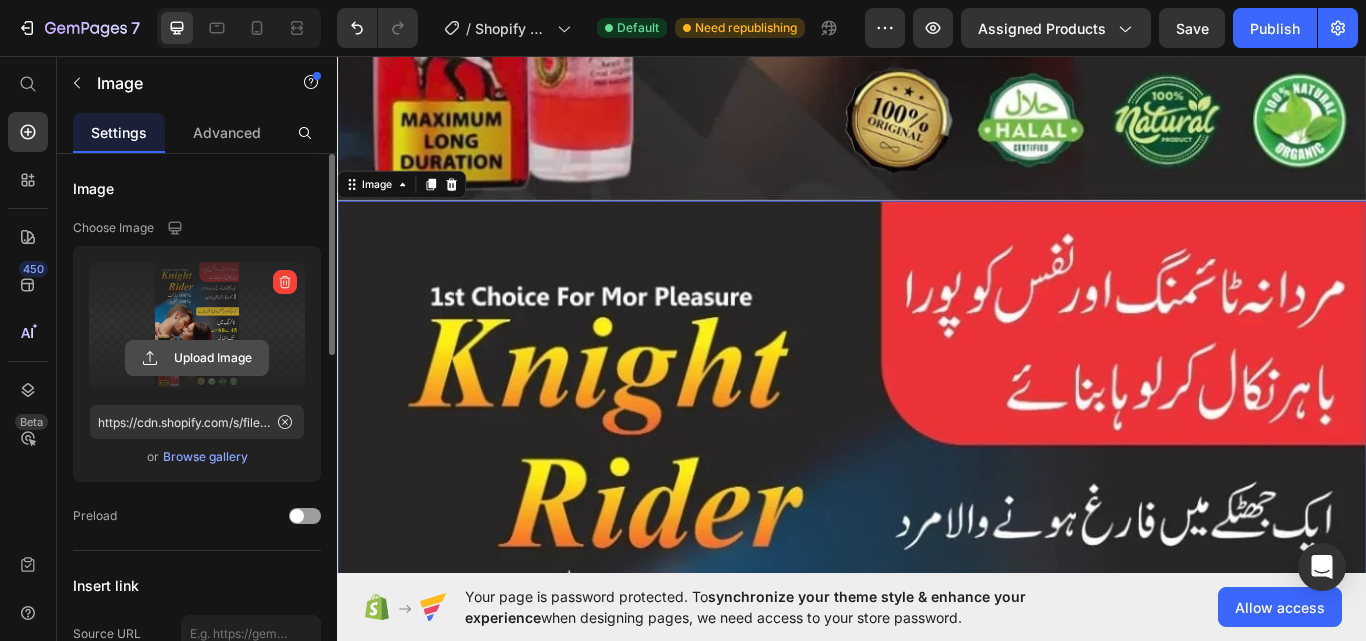 click 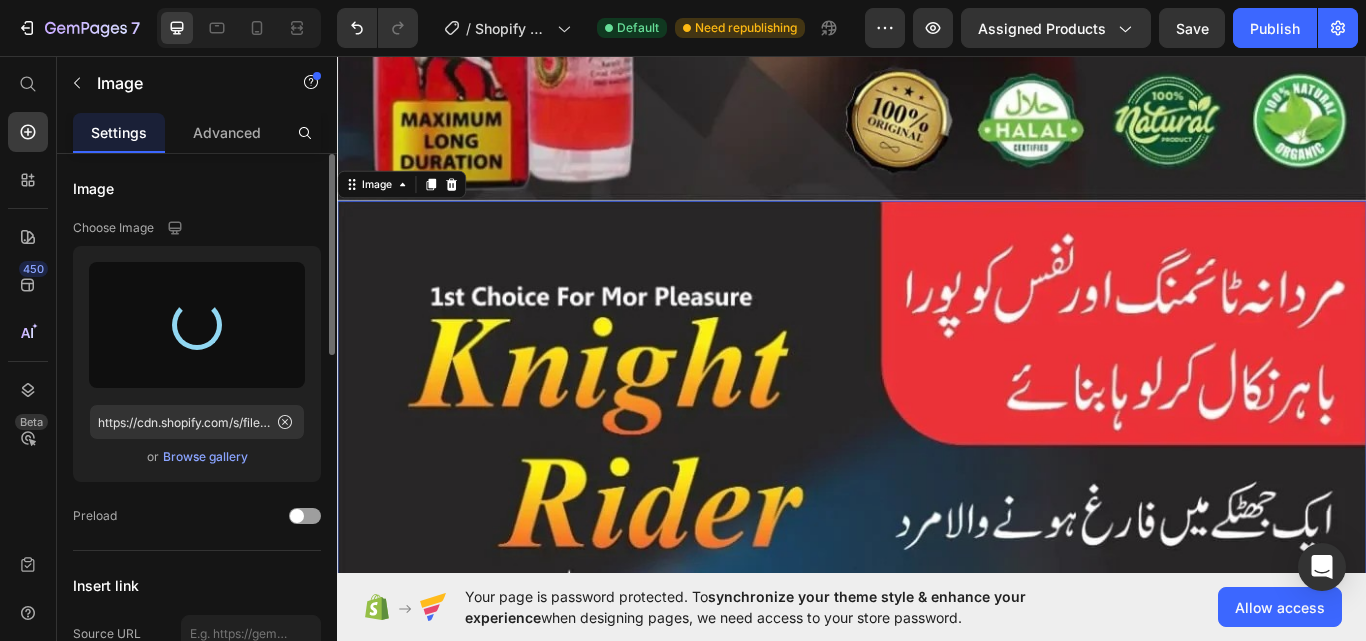type on "https://cdn.shopify.com/s/files/1/0930/6347/9583/files/gempages_575144907048486000-f618b4b4-d8d7-4a53-84e5-c6bae3899261.jpg" 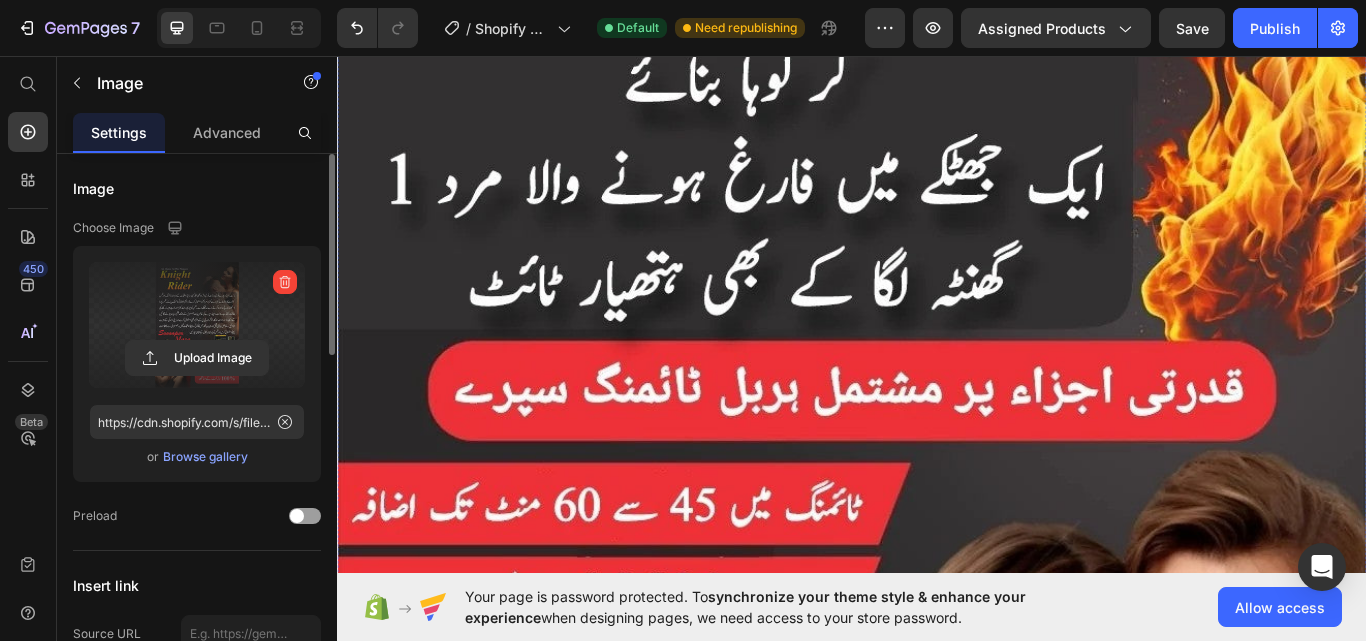 scroll, scrollTop: 0, scrollLeft: 0, axis: both 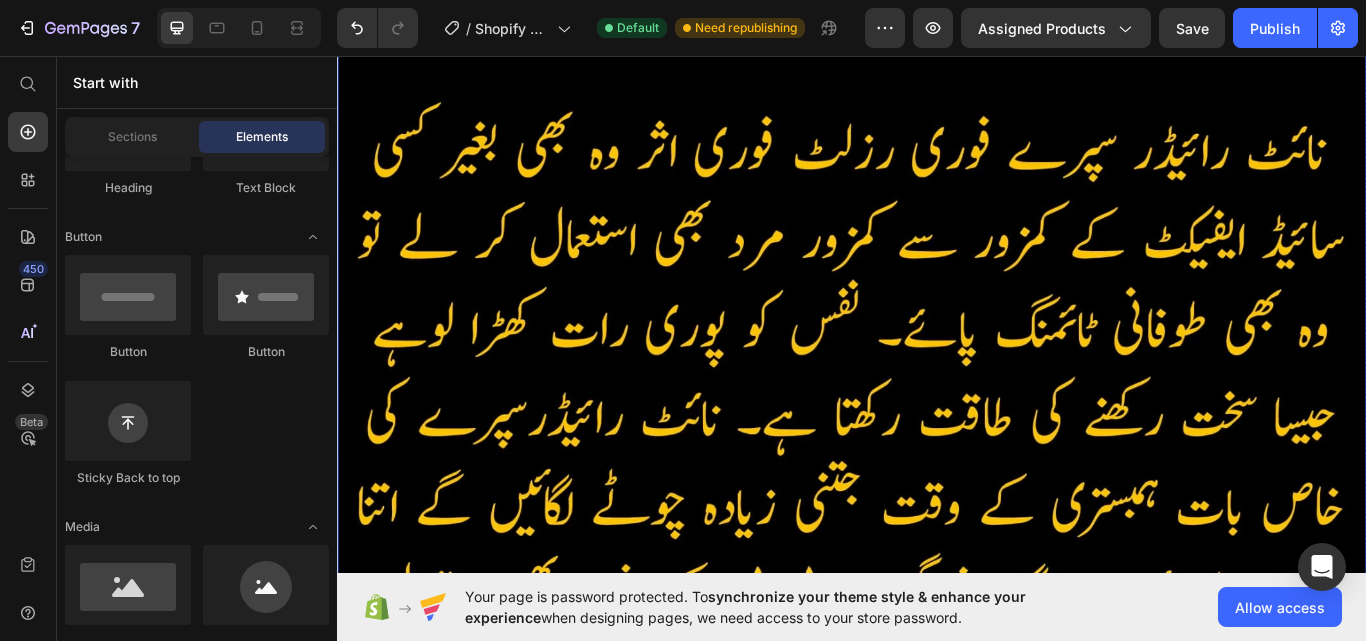 click at bounding box center [937, 629] 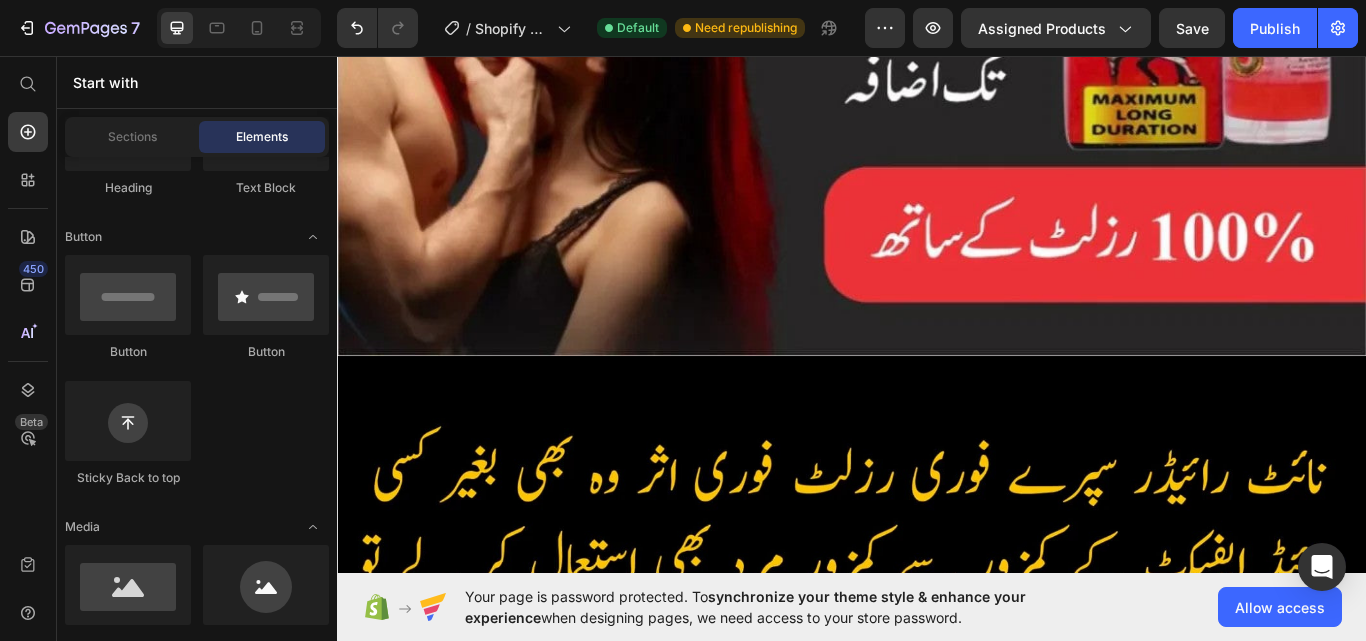 scroll, scrollTop: 9888, scrollLeft: 0, axis: vertical 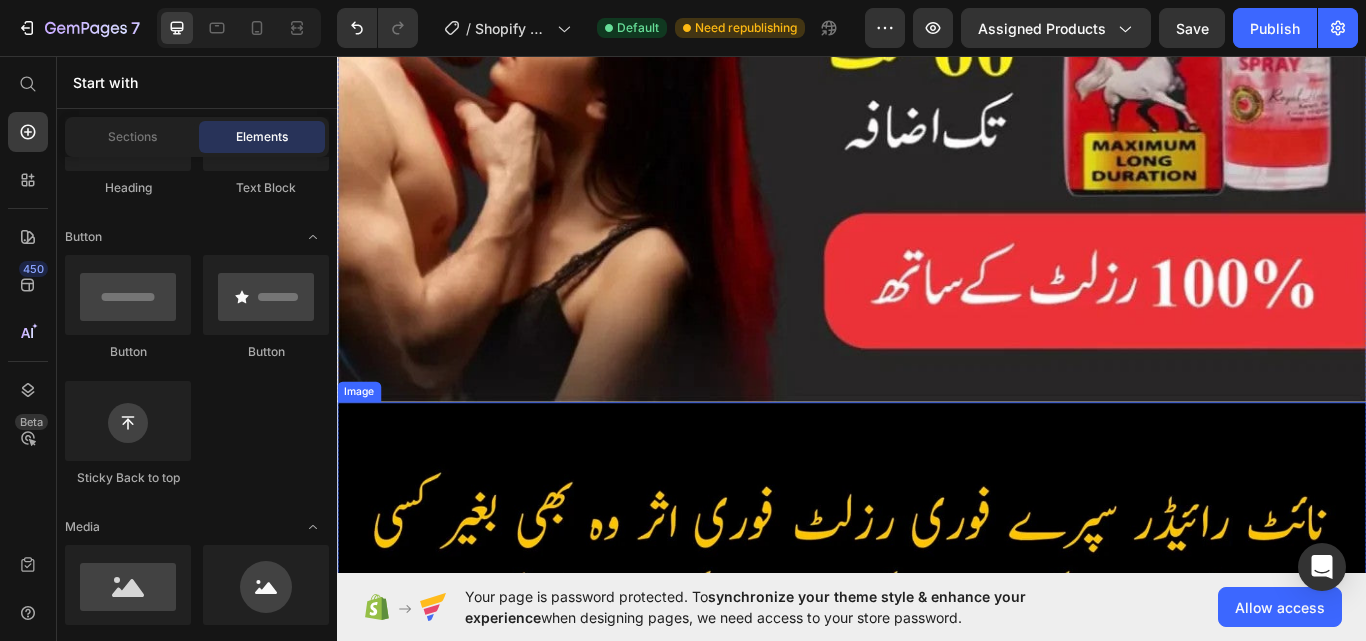 click at bounding box center (937, 1061) 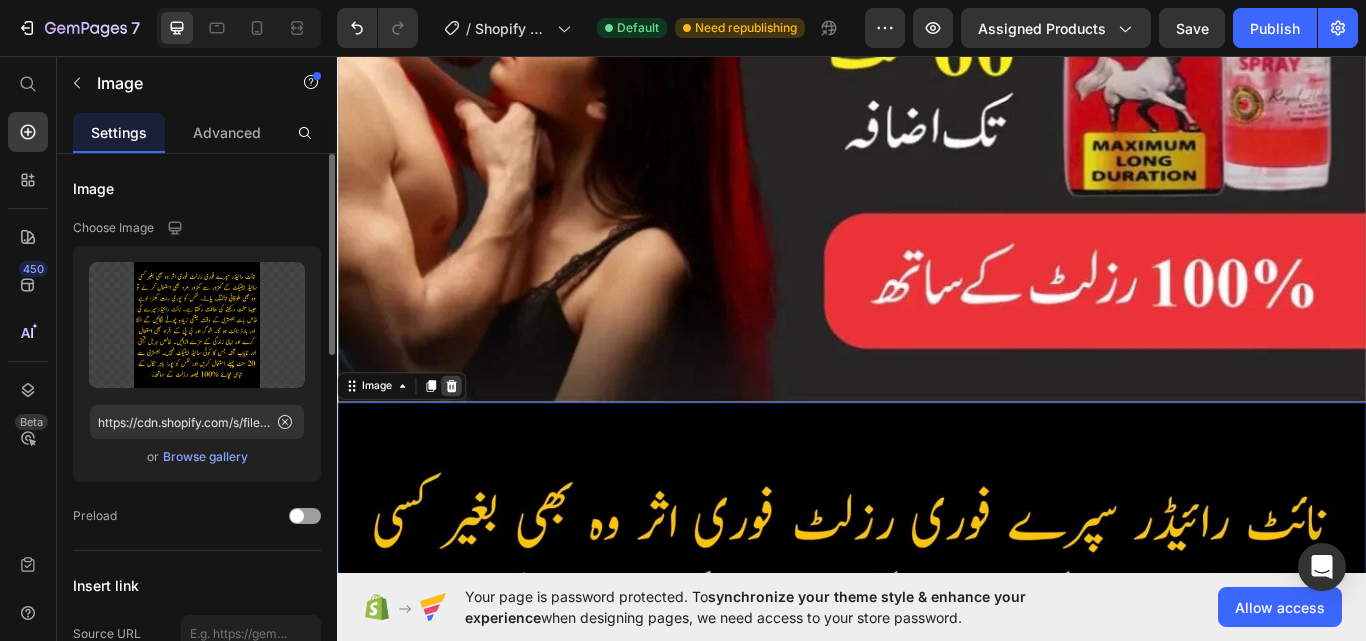click at bounding box center (470, 442) 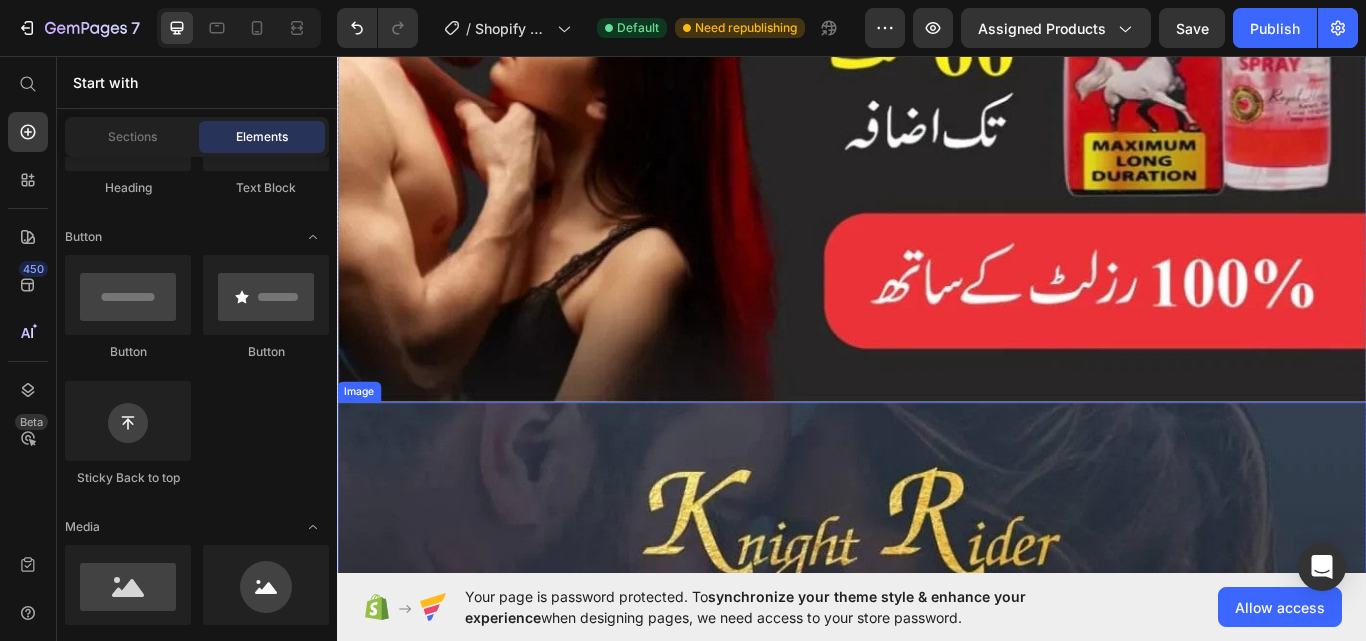 click at bounding box center (937, 1361) 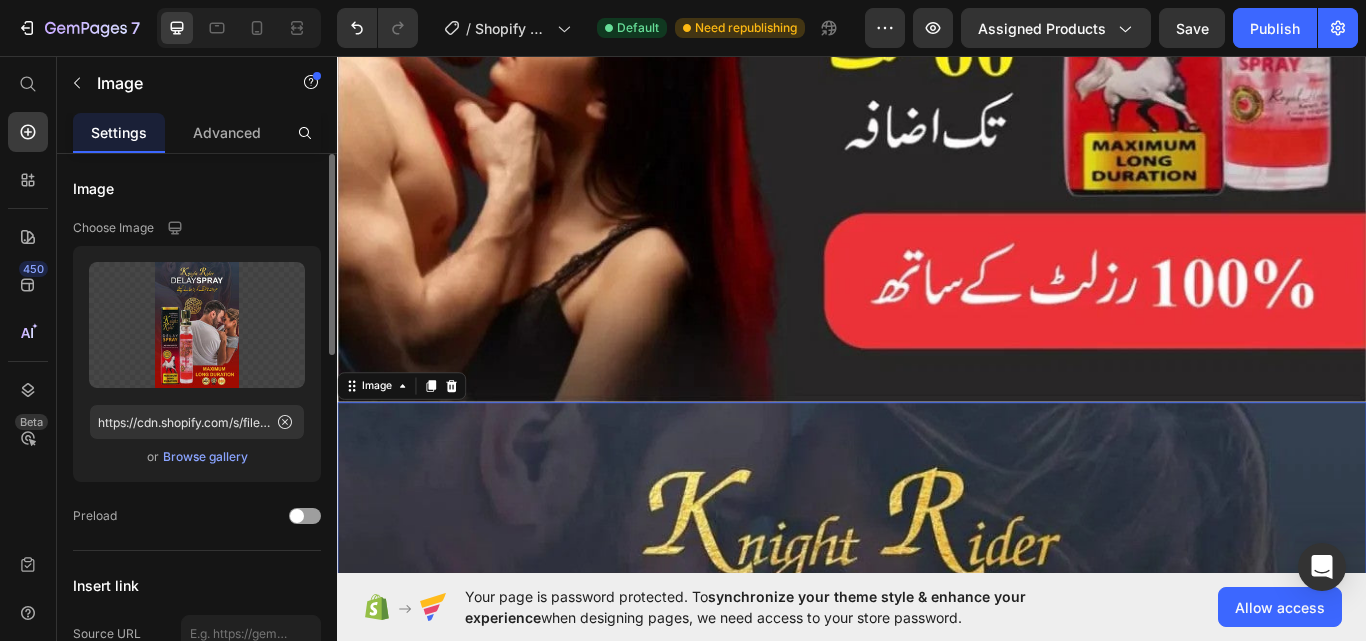 click 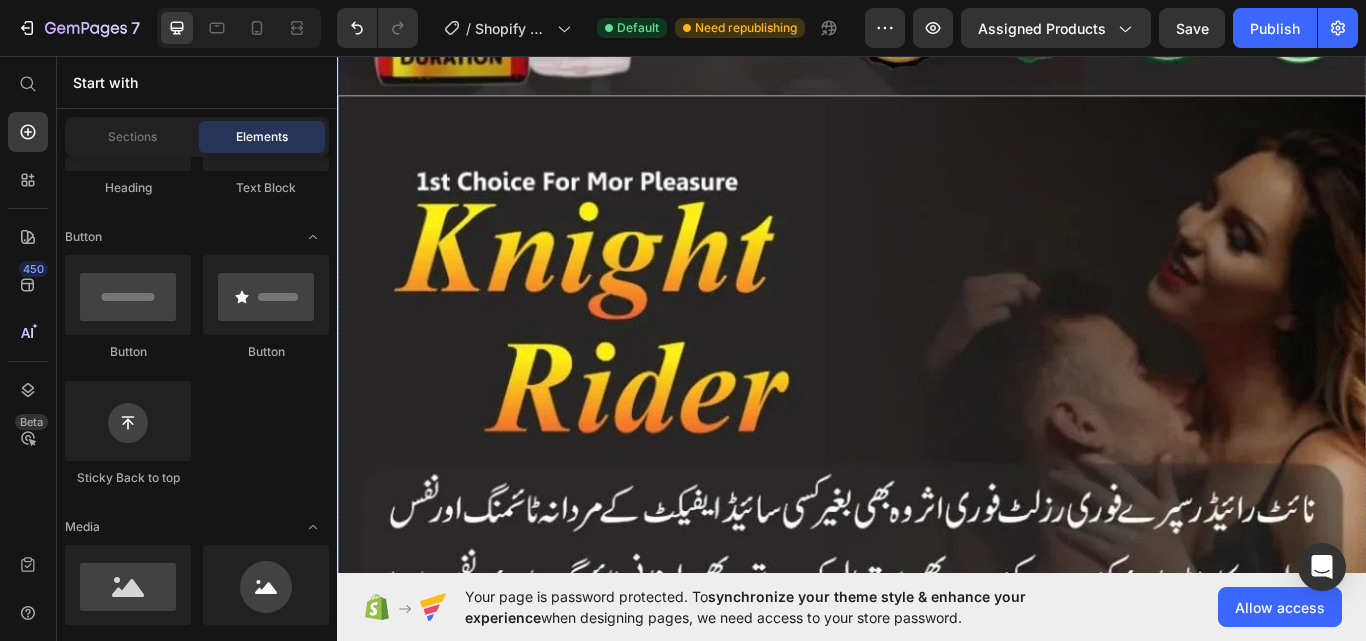 scroll, scrollTop: 8128, scrollLeft: 0, axis: vertical 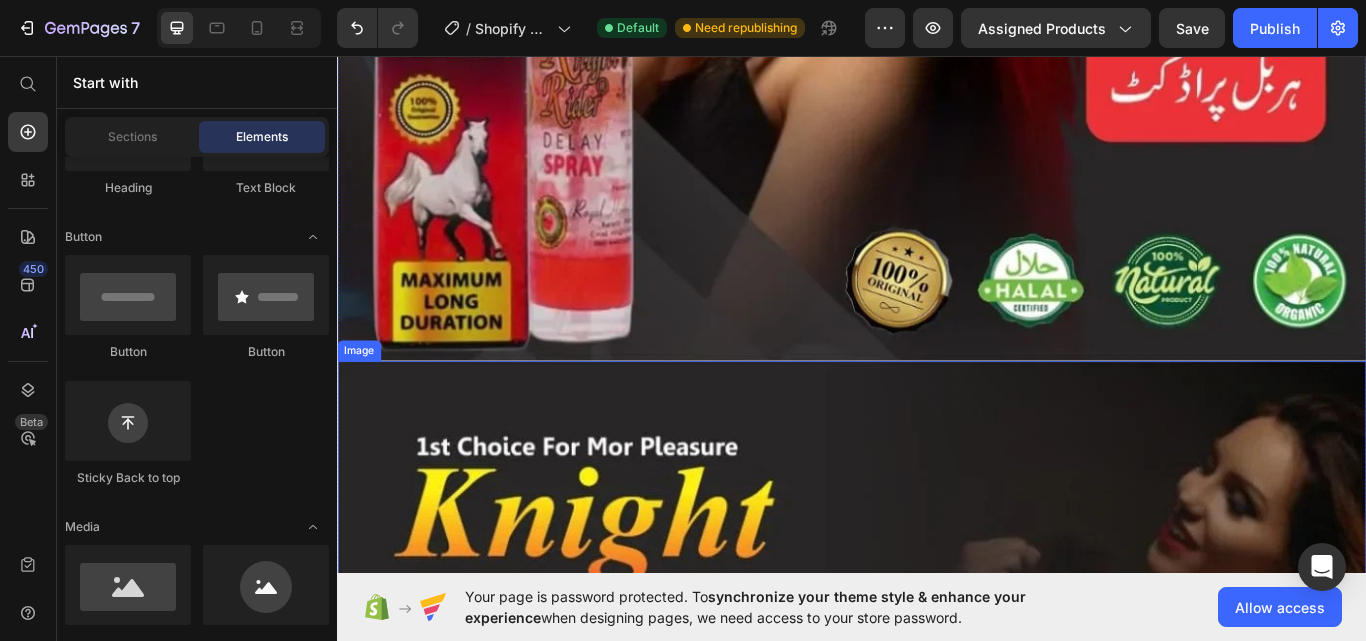 click at bounding box center [937, 1317] 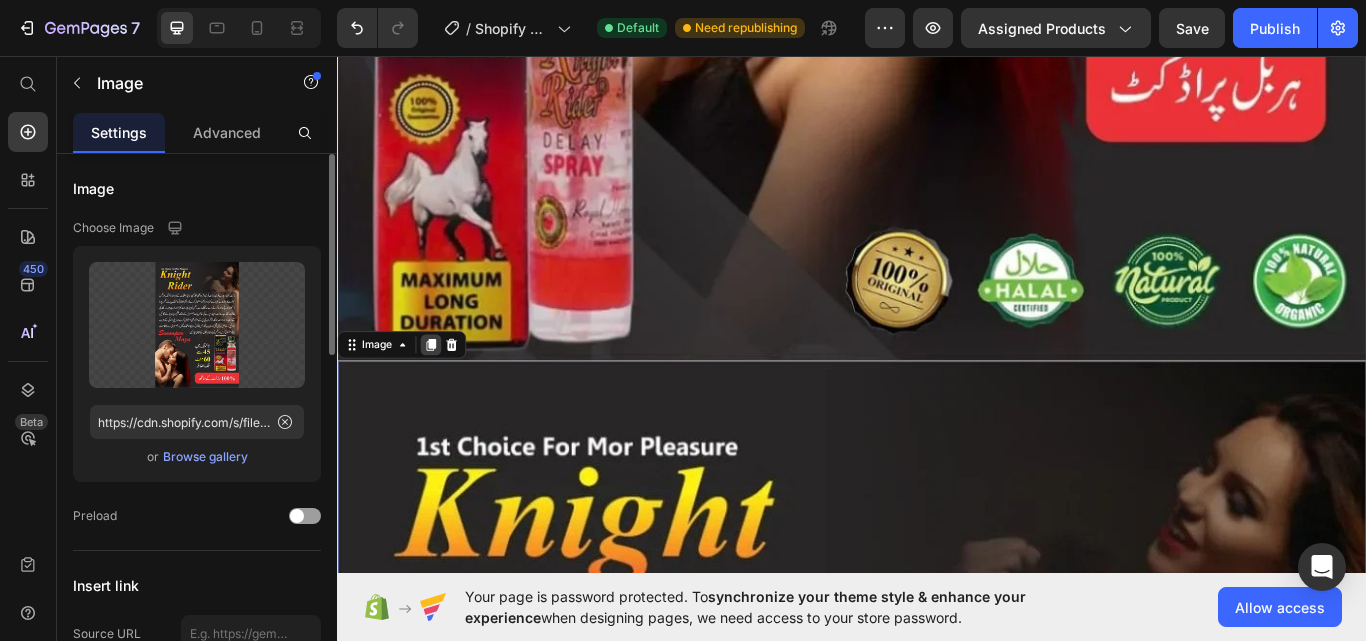 click 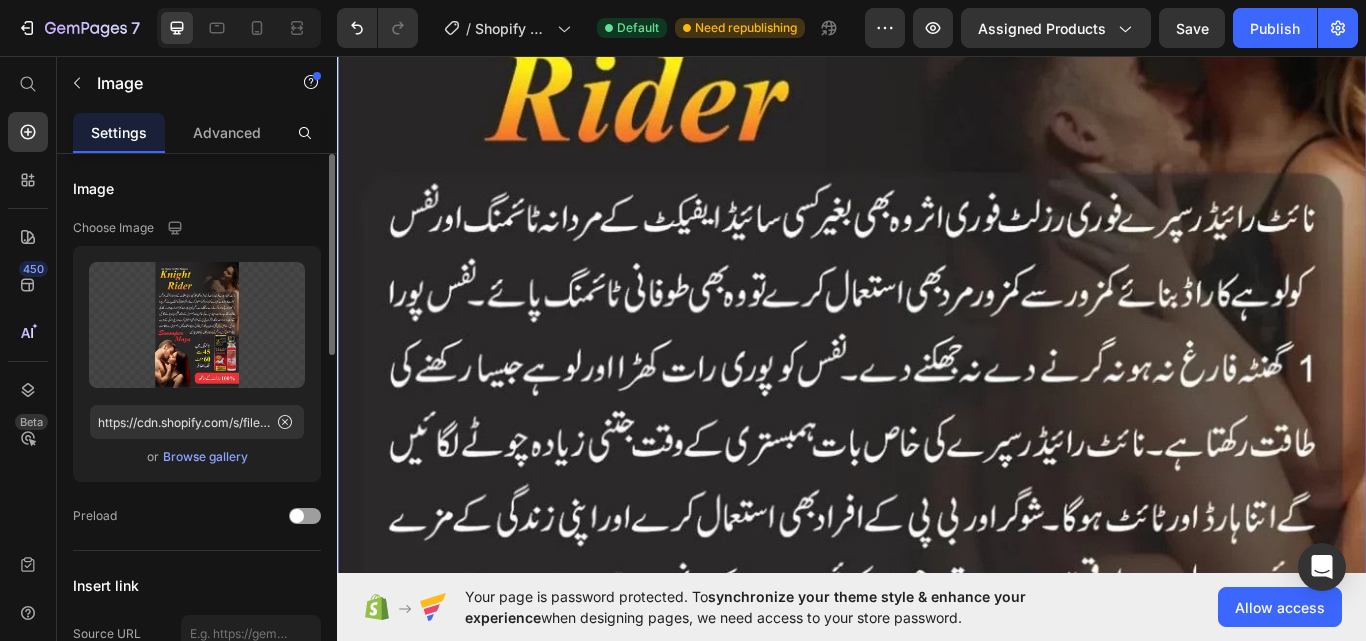 scroll, scrollTop: 10414, scrollLeft: 0, axis: vertical 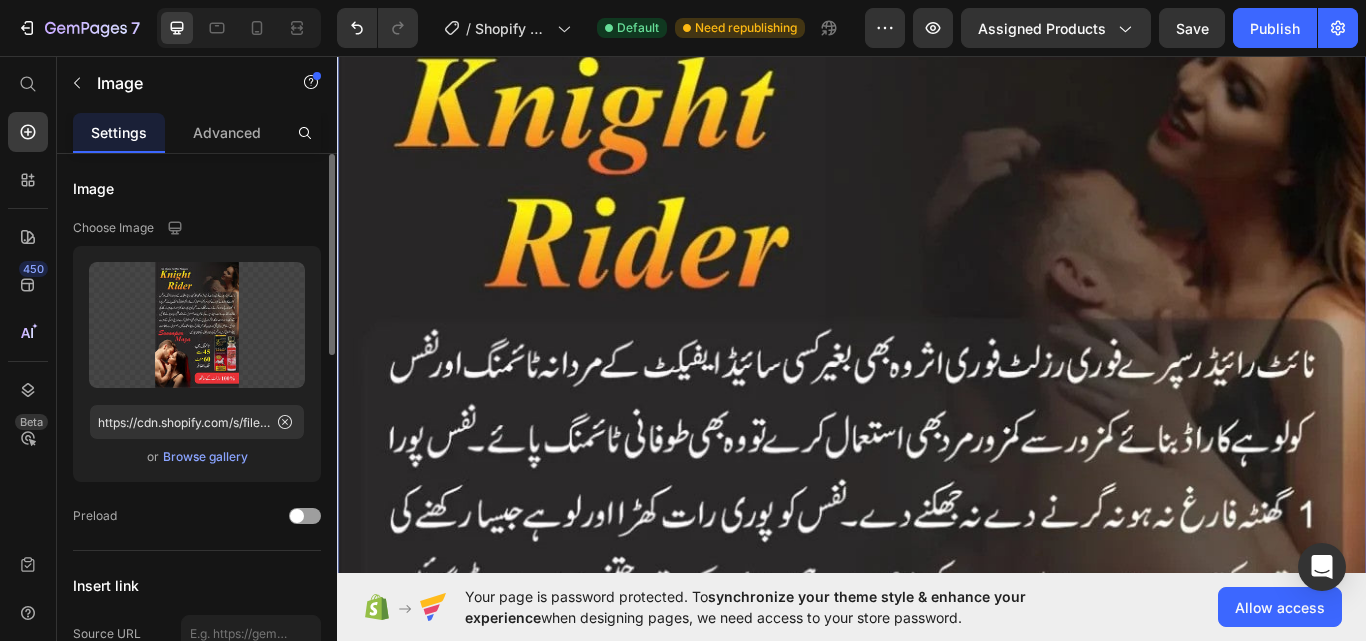 click at bounding box center [937, 839] 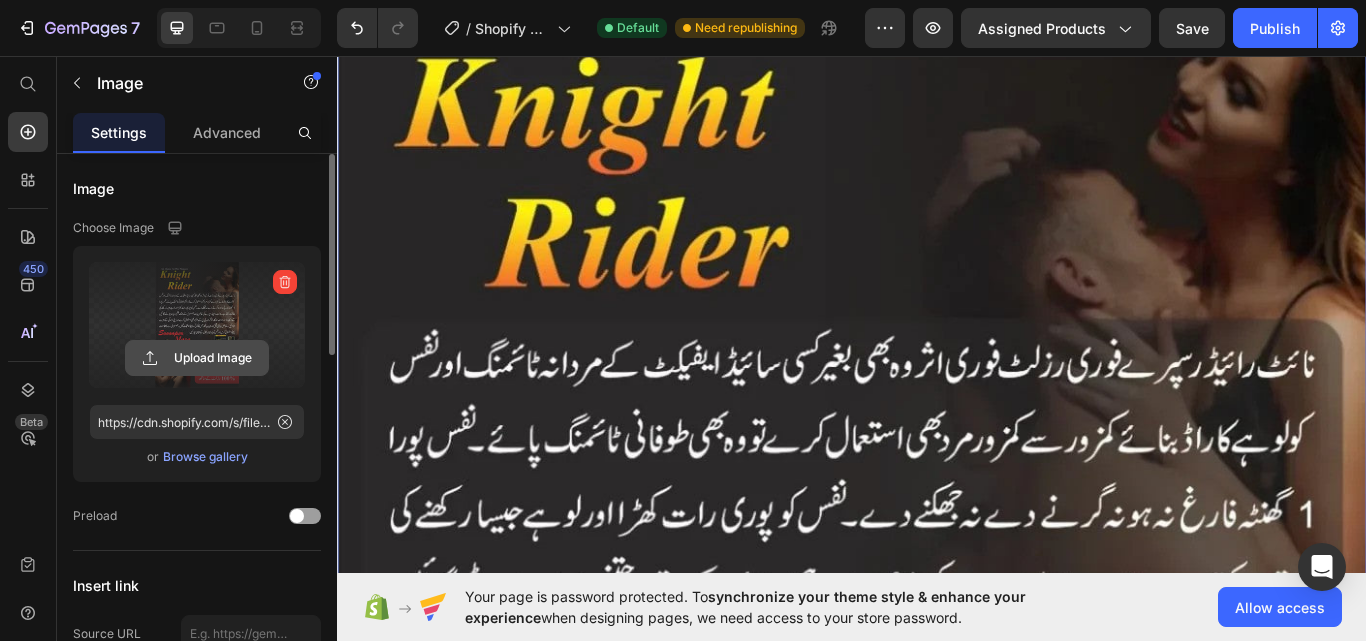 click 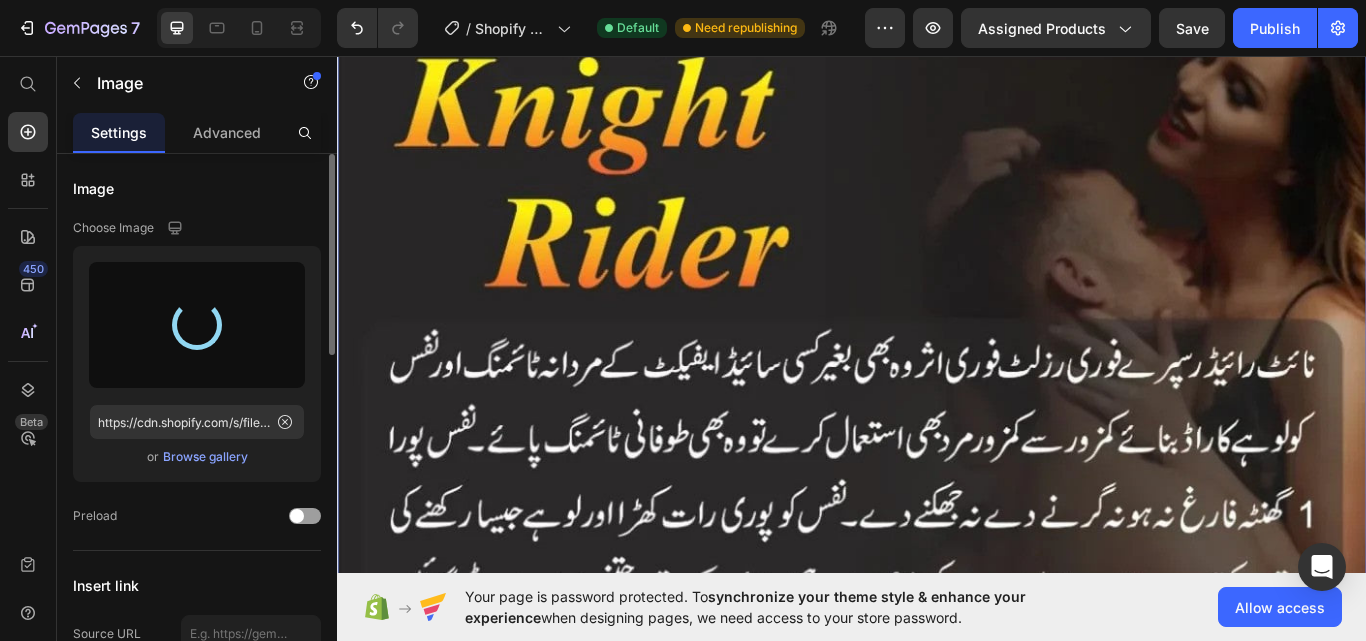 type on "https://cdn.shopify.com/s/files/1/0930/6347/9583/files/gempages_575144907048486000-f1cc05f8-df33-4b77-bd69-bcb6762b65d9.jpg" 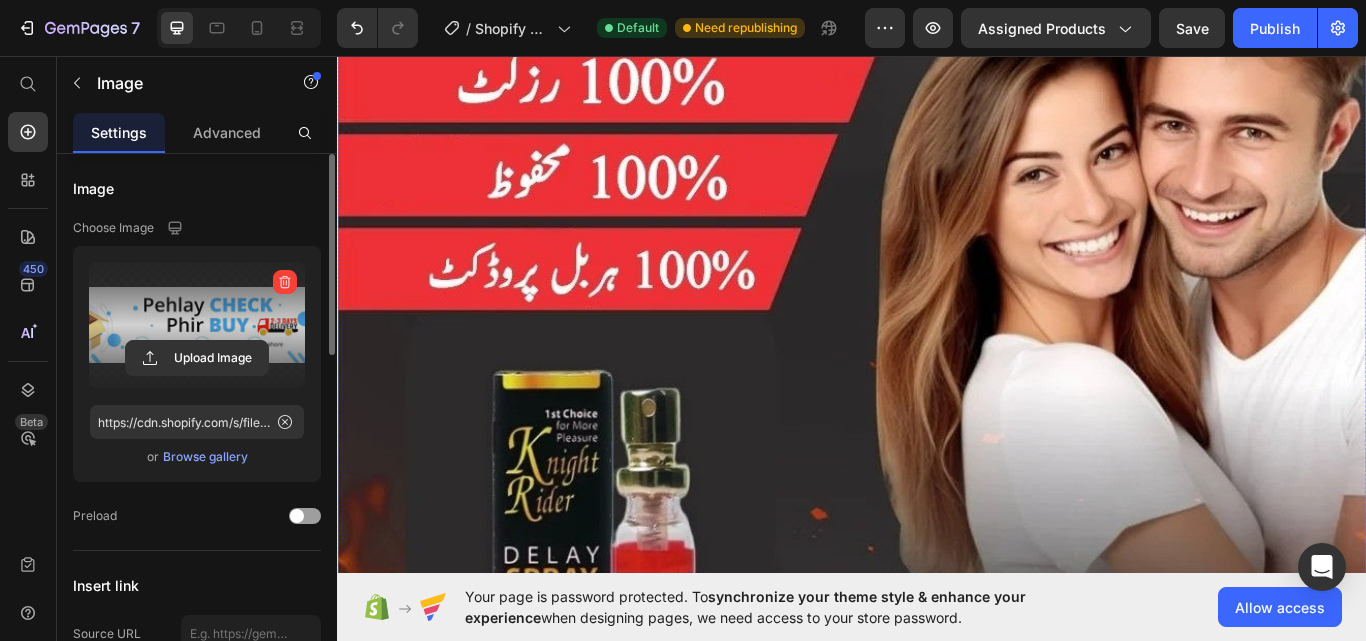 scroll, scrollTop: 448, scrollLeft: 0, axis: vertical 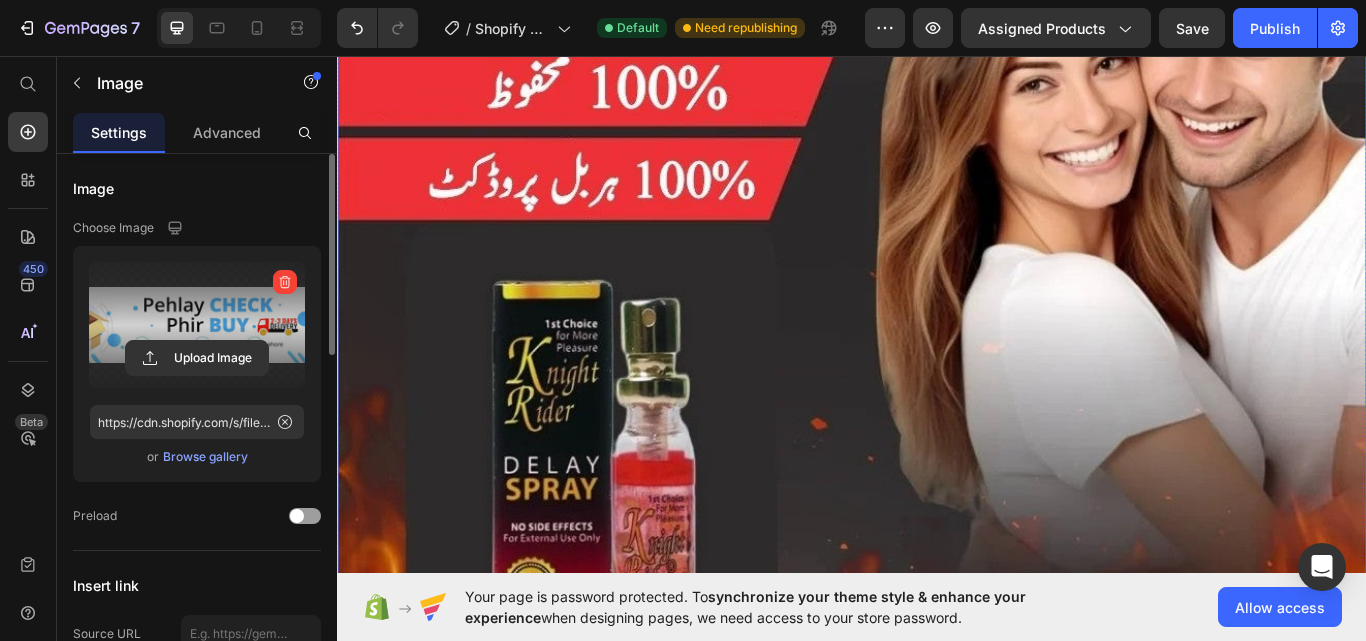 click at bounding box center (937, 79) 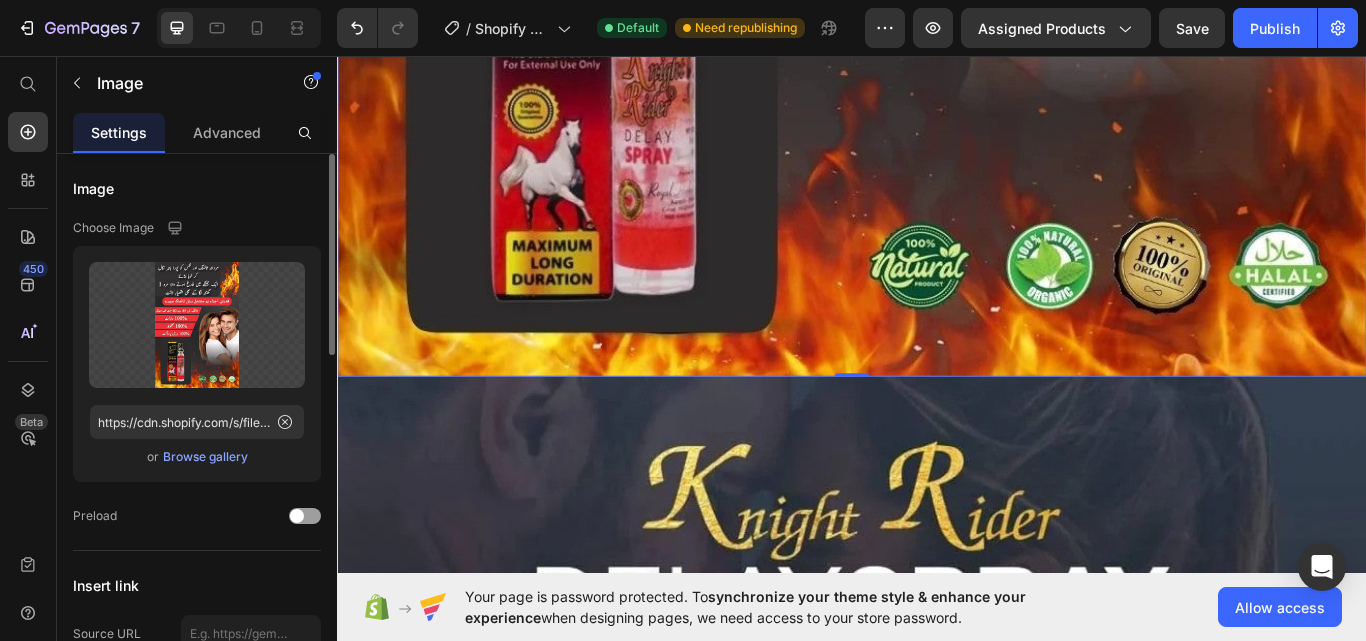 scroll, scrollTop: 1600, scrollLeft: 0, axis: vertical 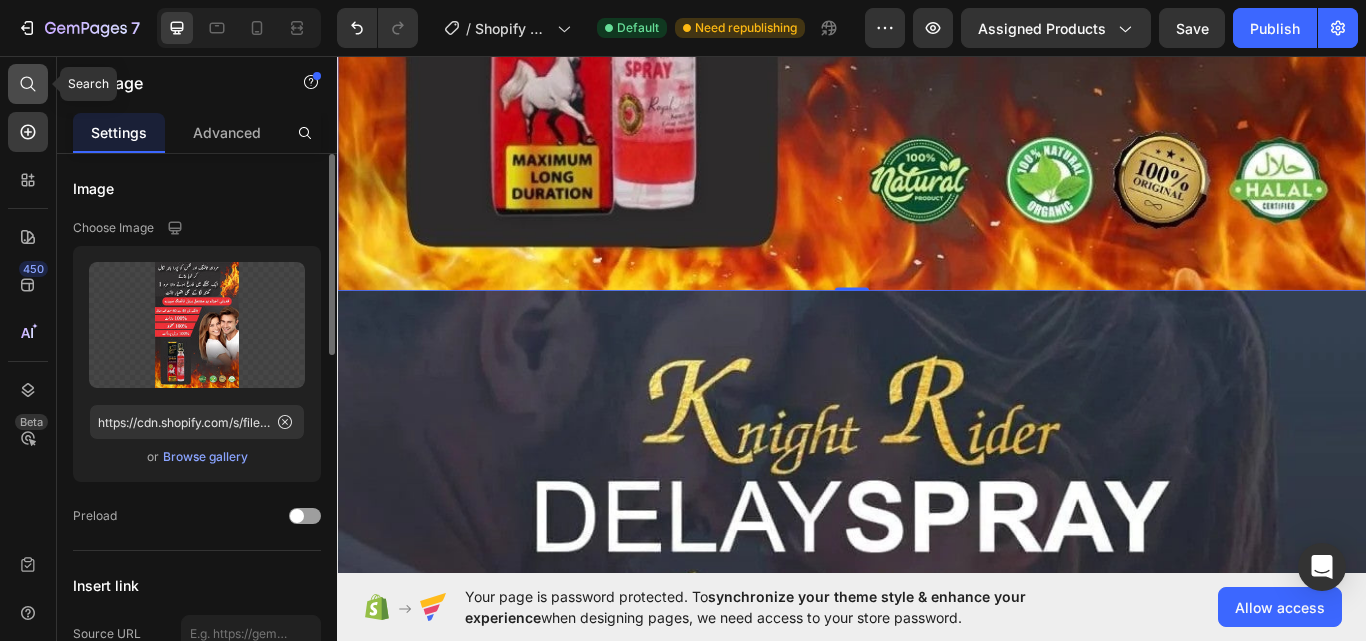 click 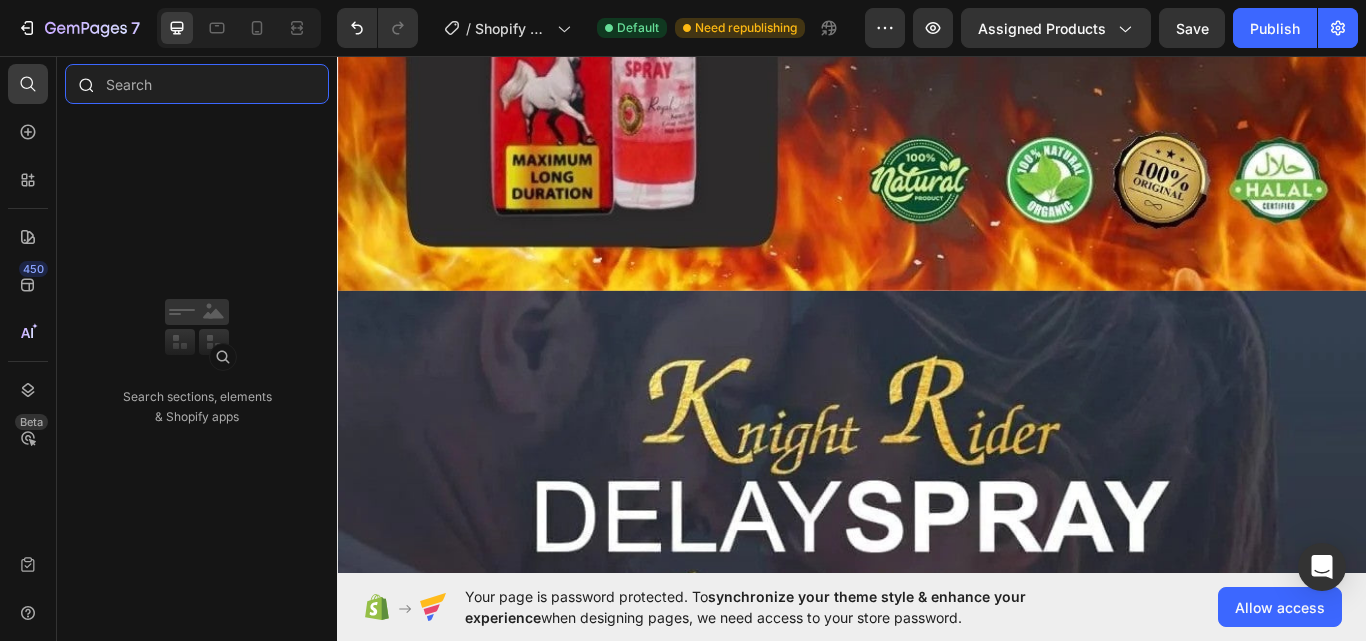 click at bounding box center [197, 84] 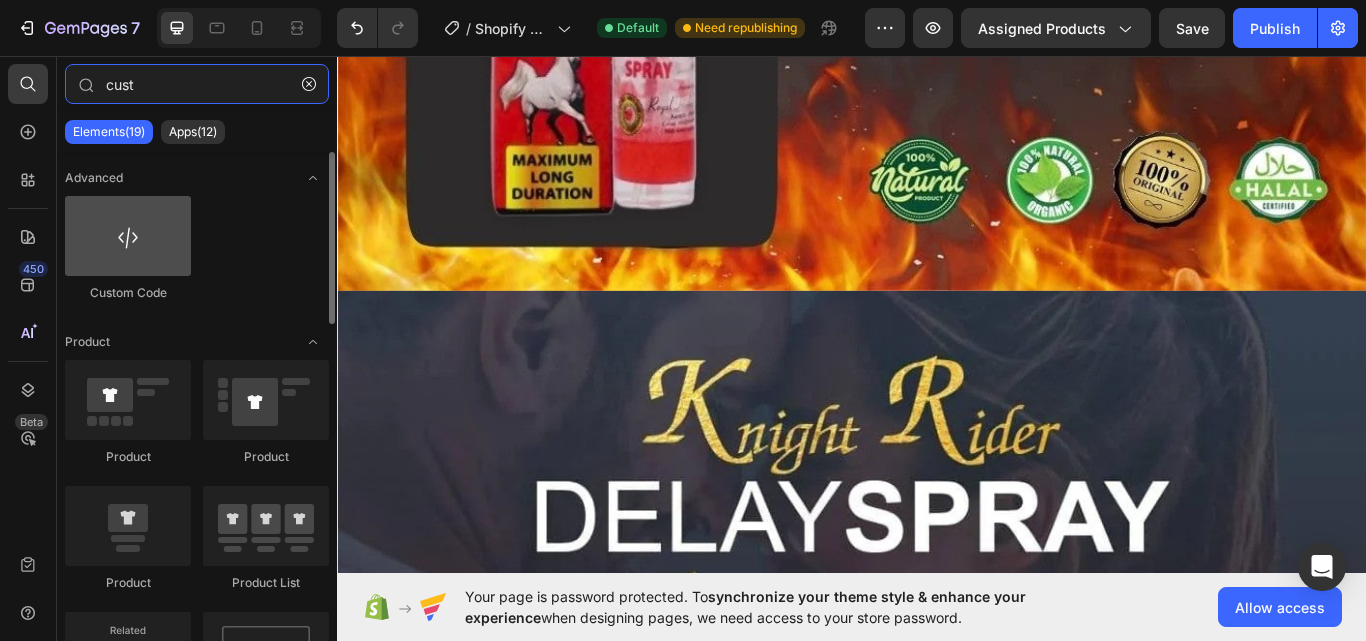 type on "cust" 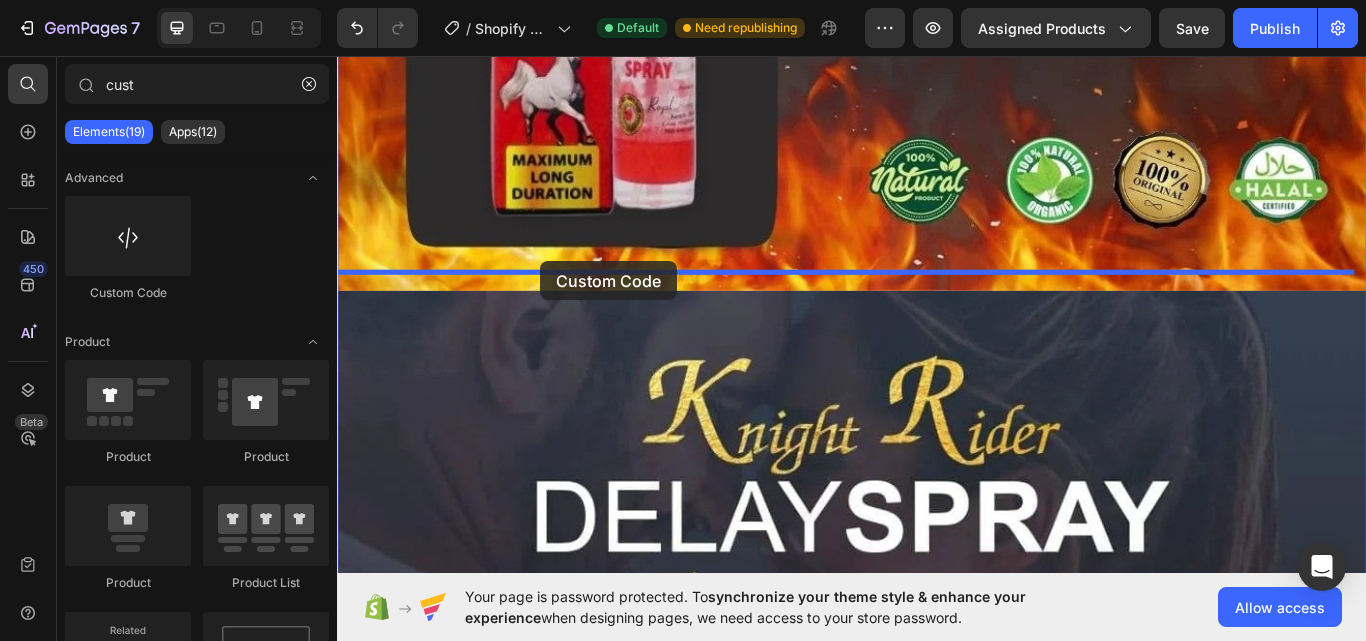 drag, startPoint x: 489, startPoint y: 263, endPoint x: 588, endPoint y: 288, distance: 102.10779 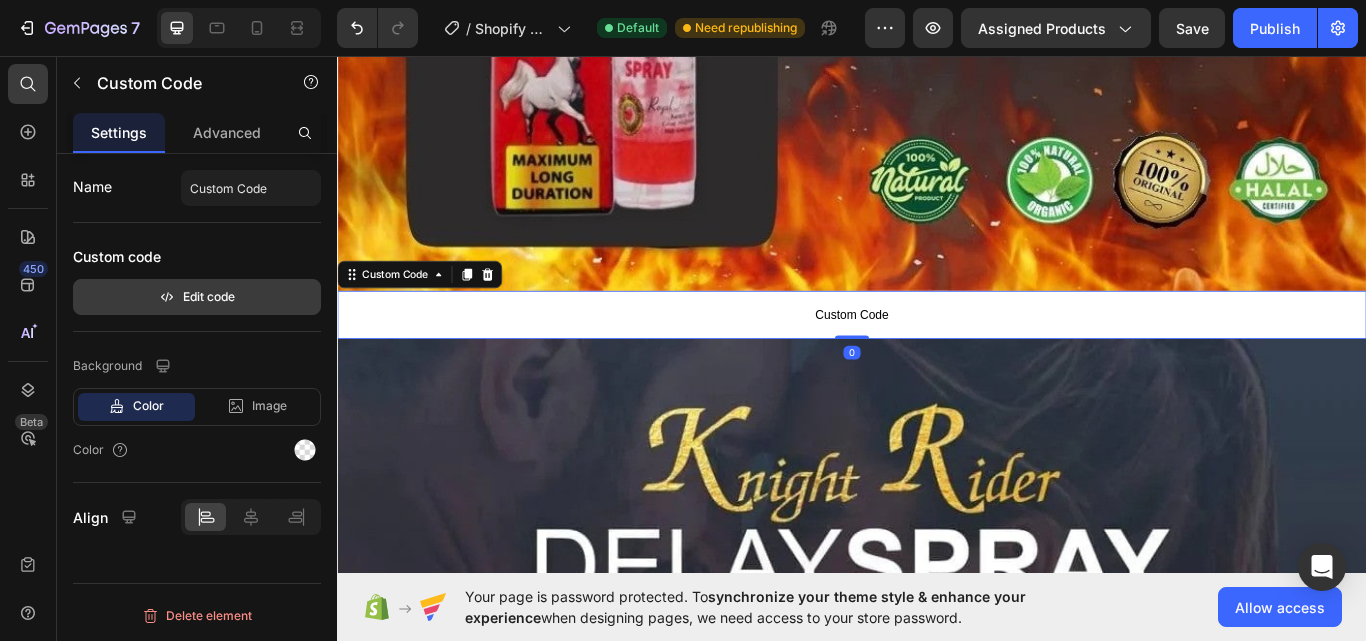 click on "Edit code" at bounding box center (197, 297) 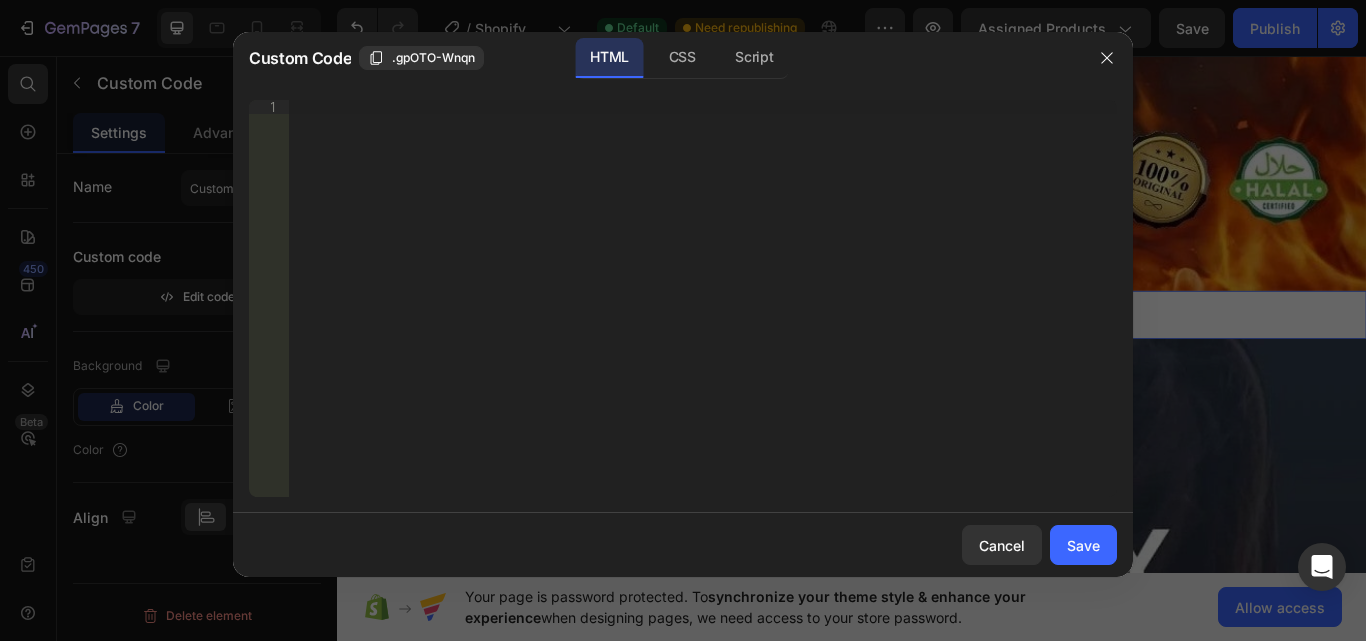 type 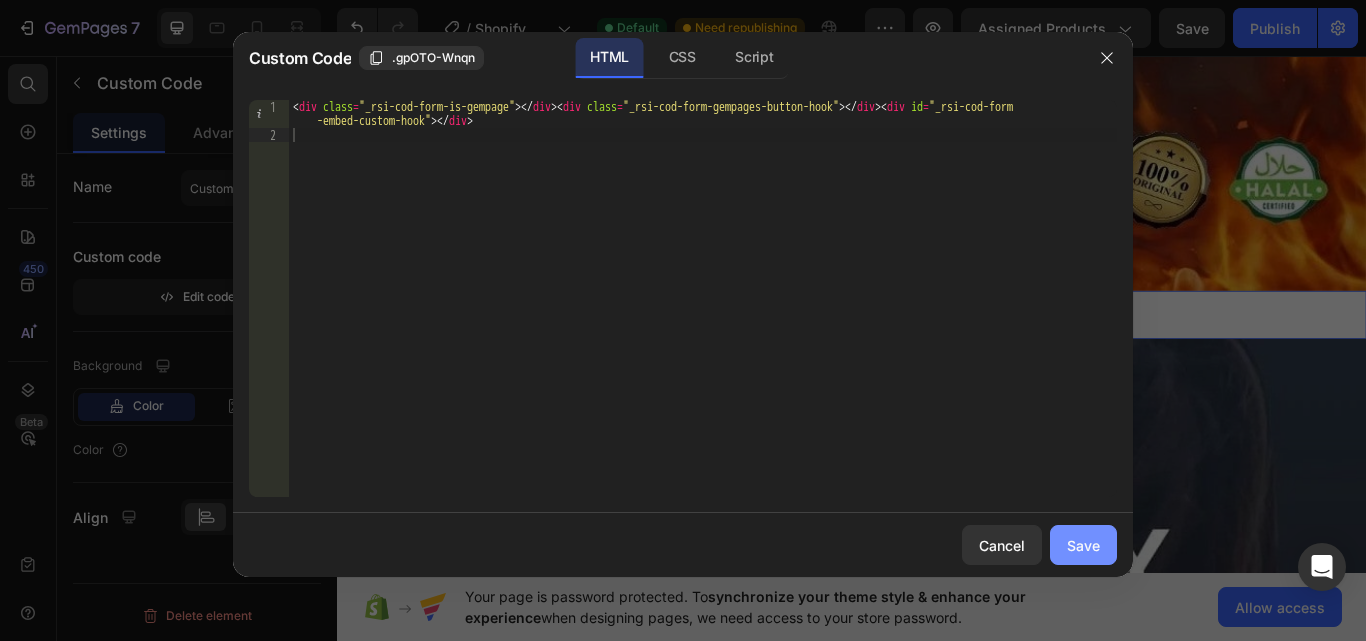 click on "Save" 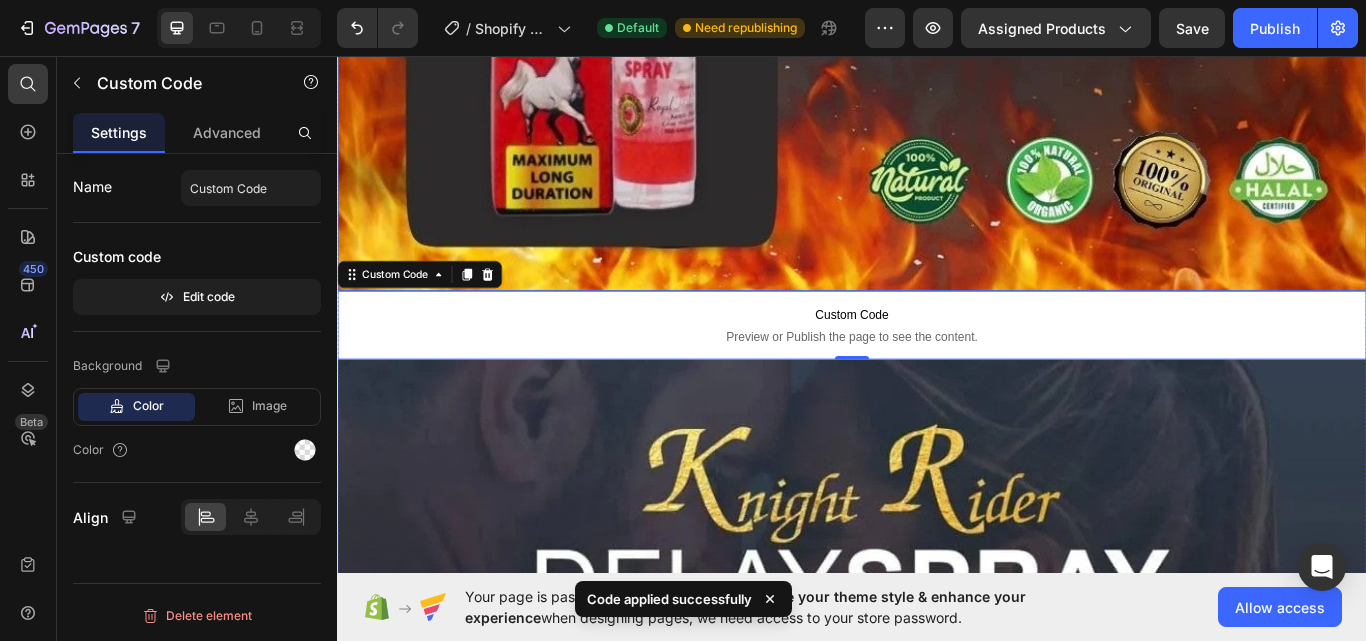 scroll, scrollTop: 1000, scrollLeft: 0, axis: vertical 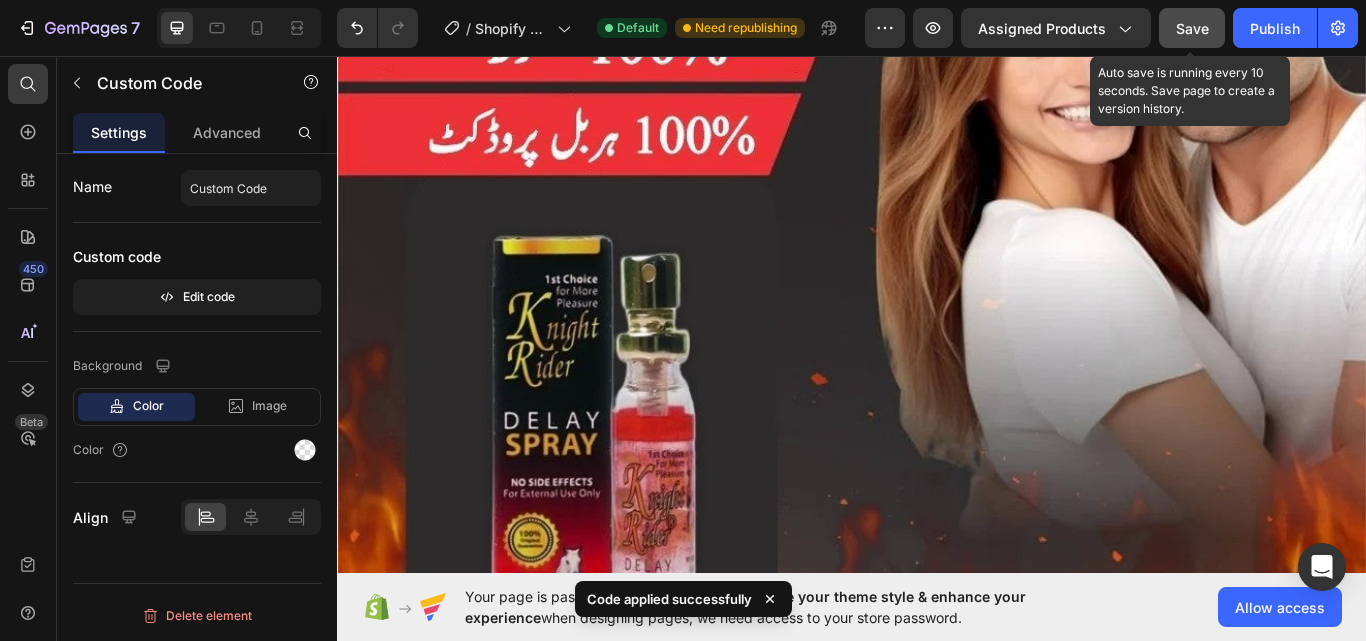 click on "Save" at bounding box center [1192, 28] 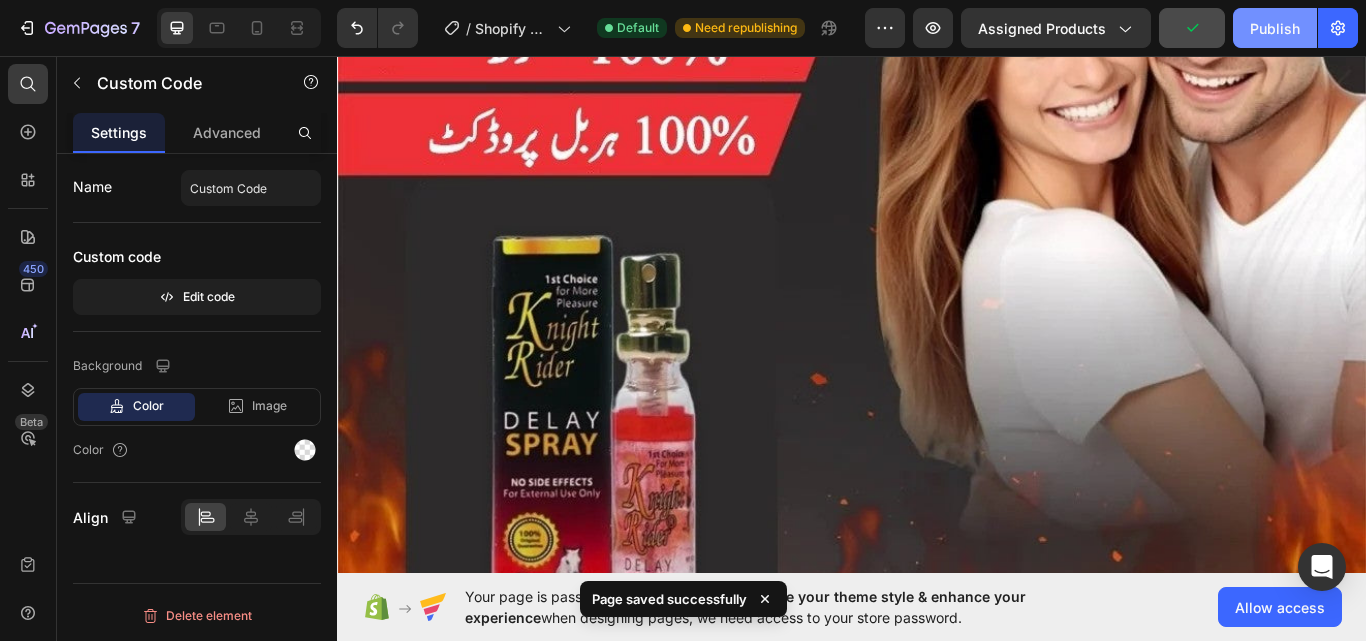 click on "Publish" 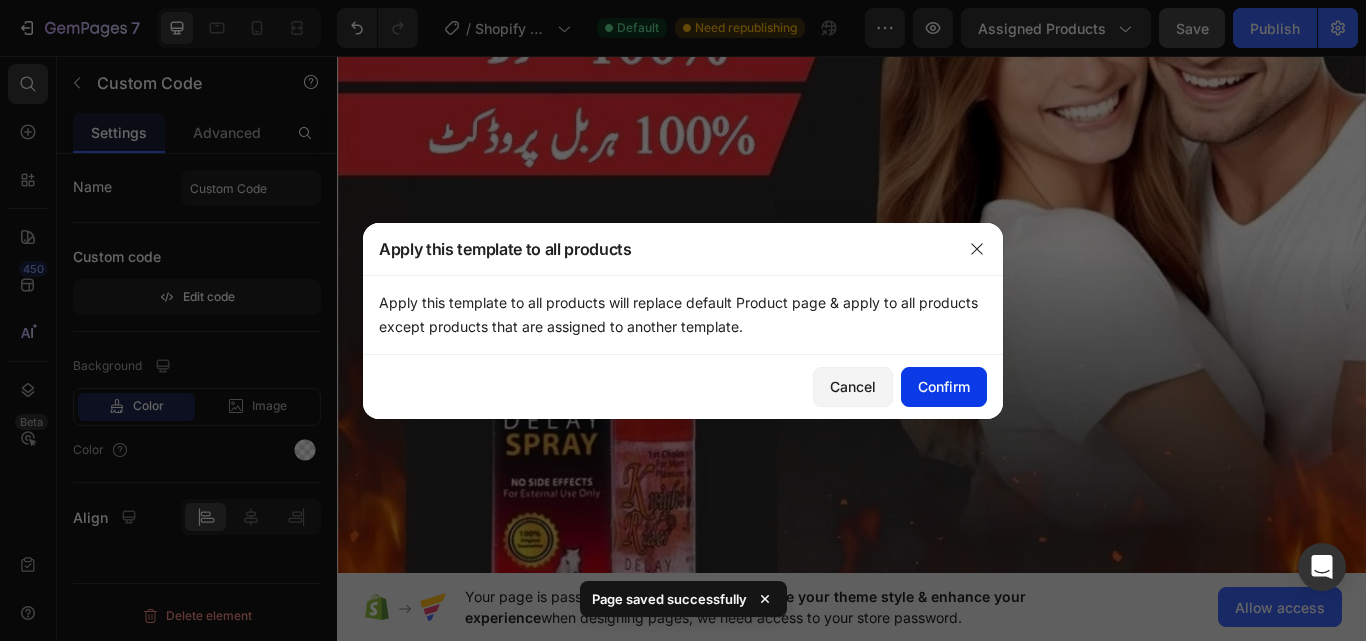 click on "Confirm" at bounding box center (944, 386) 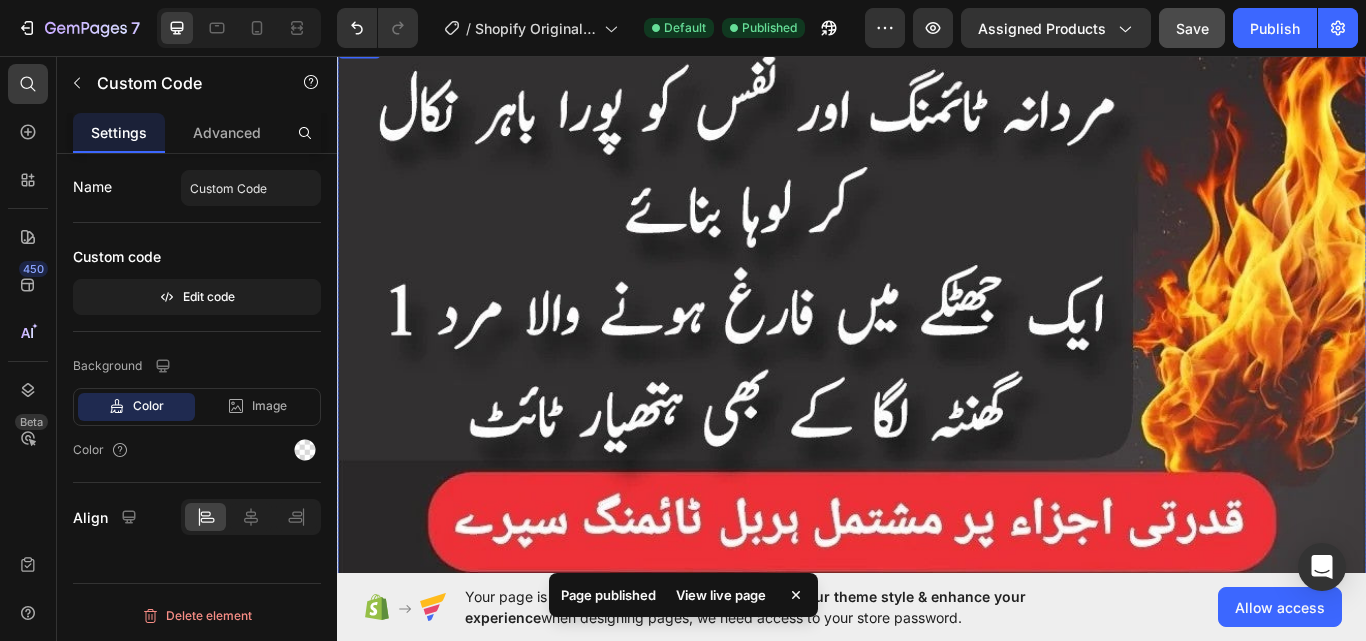 scroll, scrollTop: 0, scrollLeft: 0, axis: both 